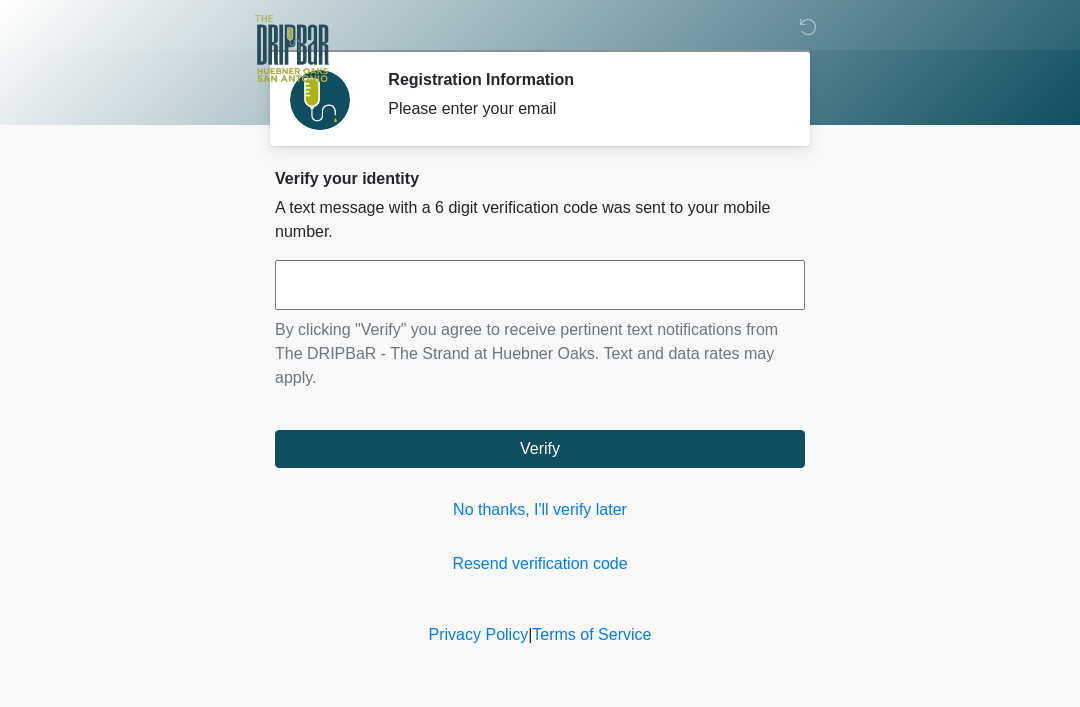 scroll, scrollTop: 0, scrollLeft: 0, axis: both 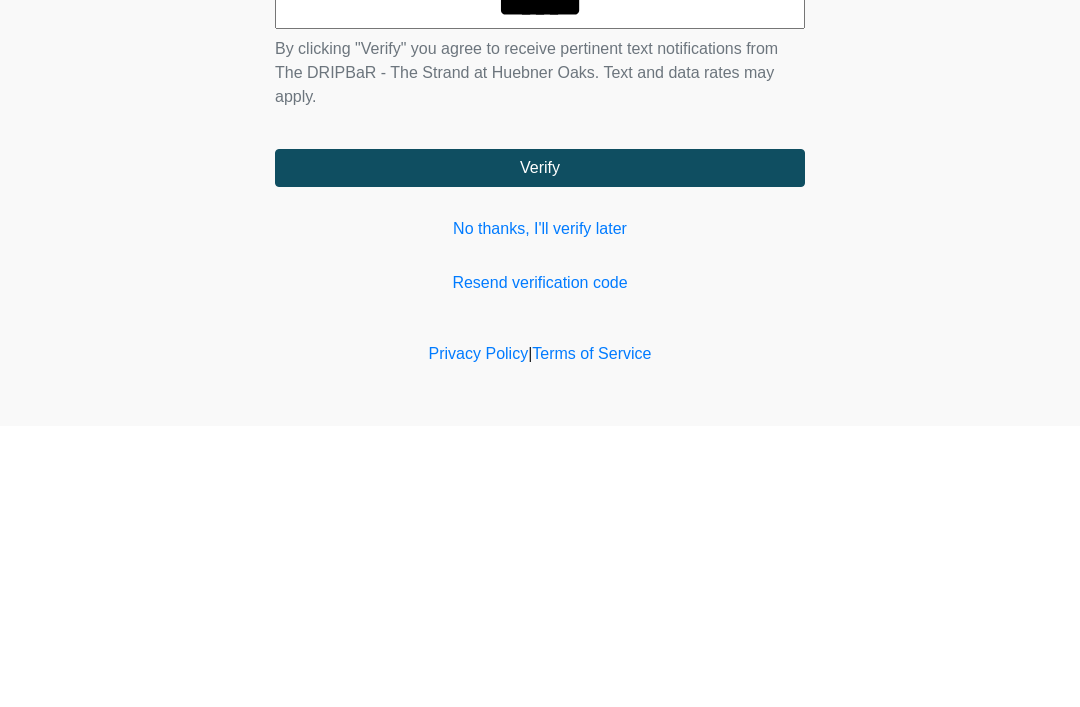 type on "******" 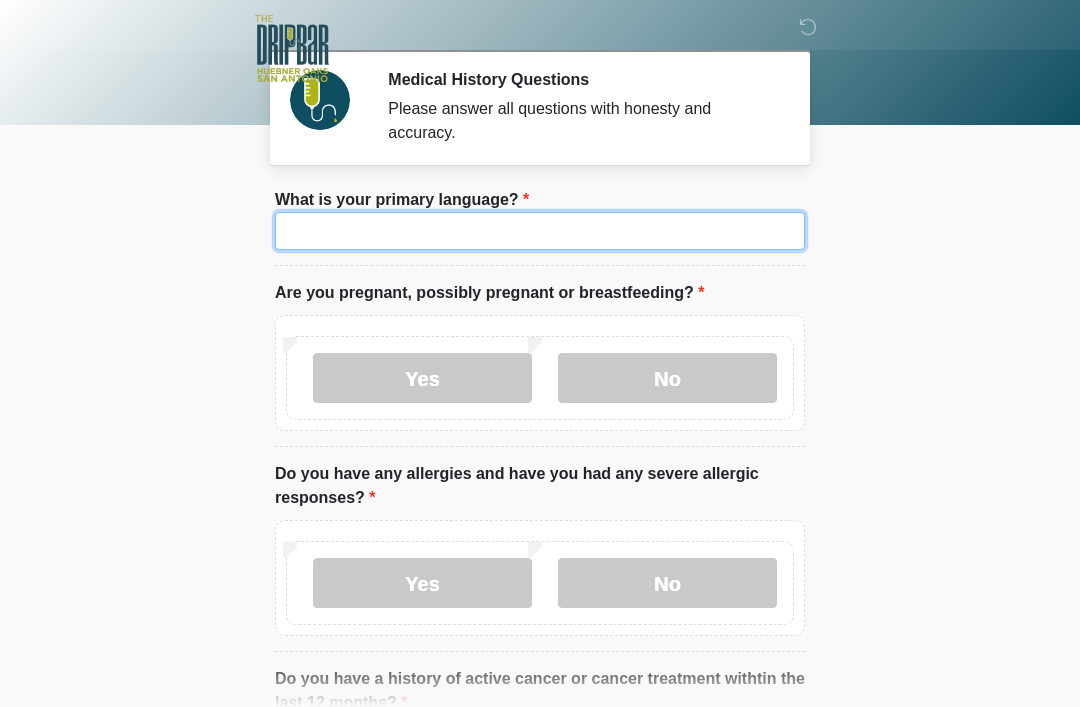 click on "What is your primary language?" at bounding box center [540, 231] 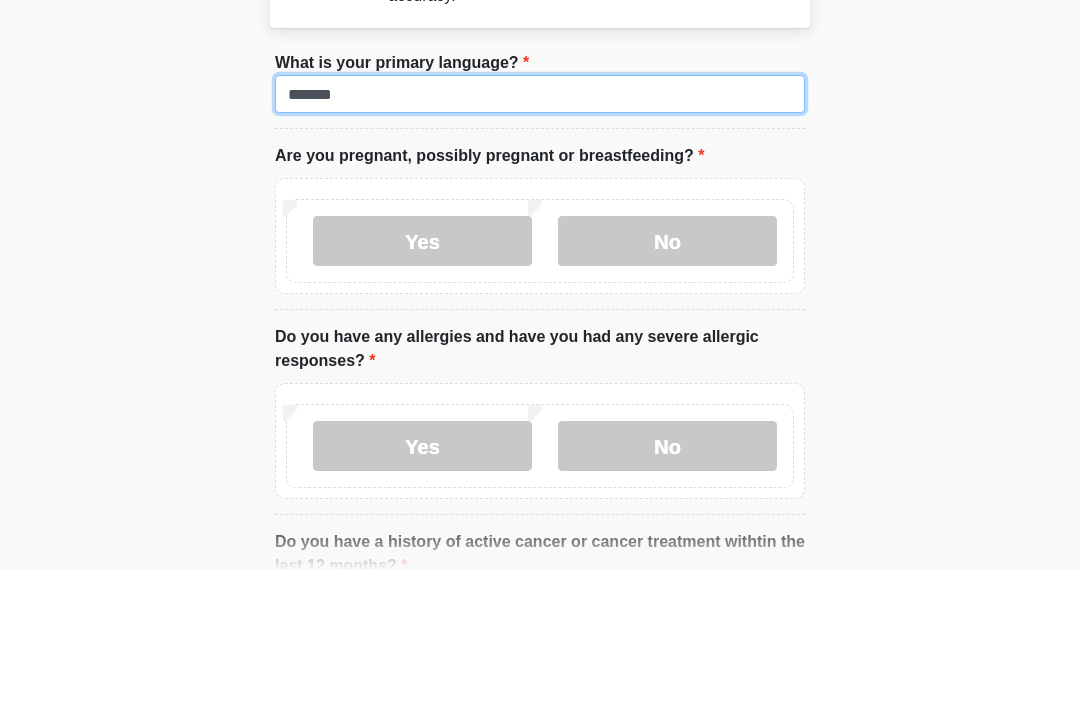 type on "*******" 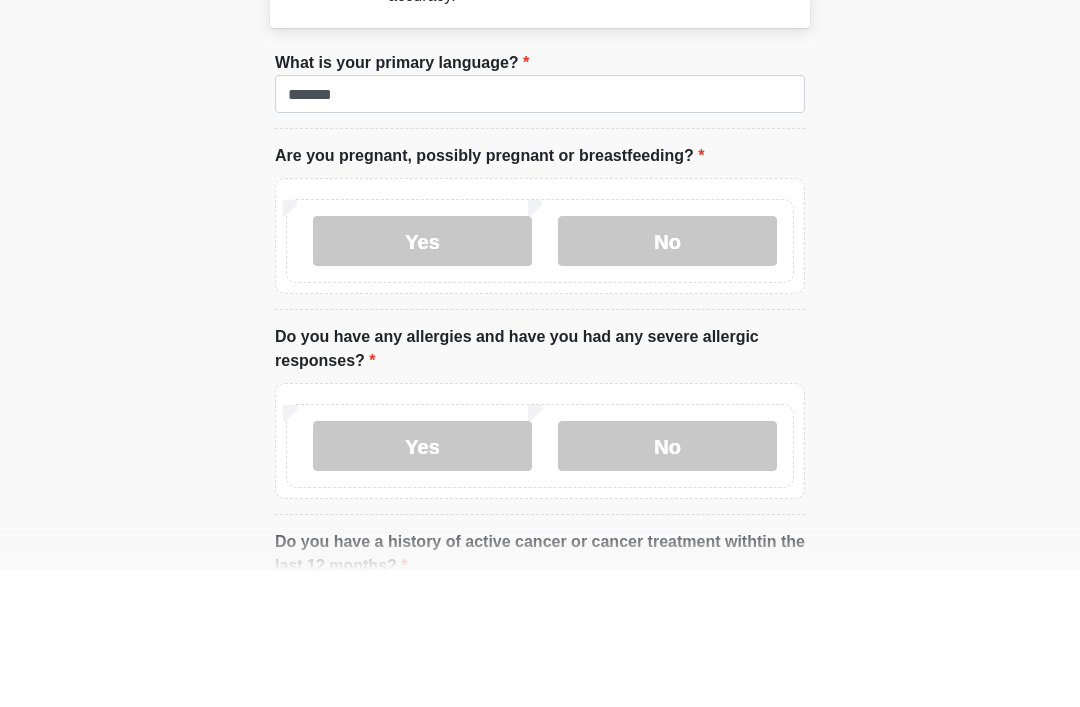 click on "No" at bounding box center (667, 378) 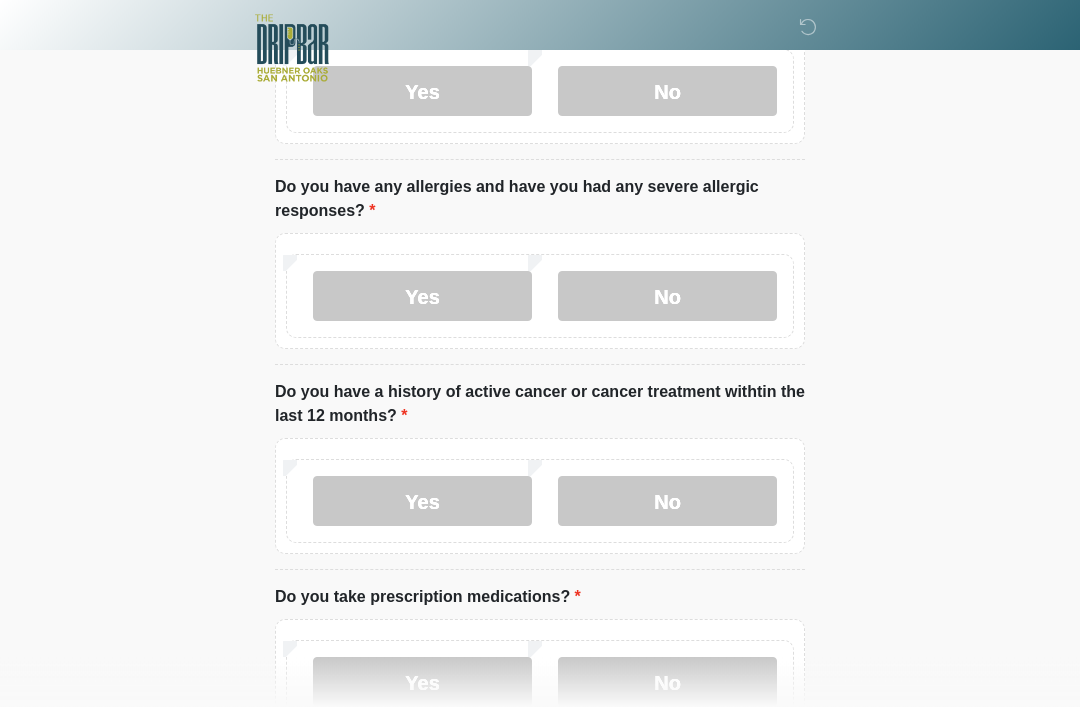 click on "No" at bounding box center (667, 297) 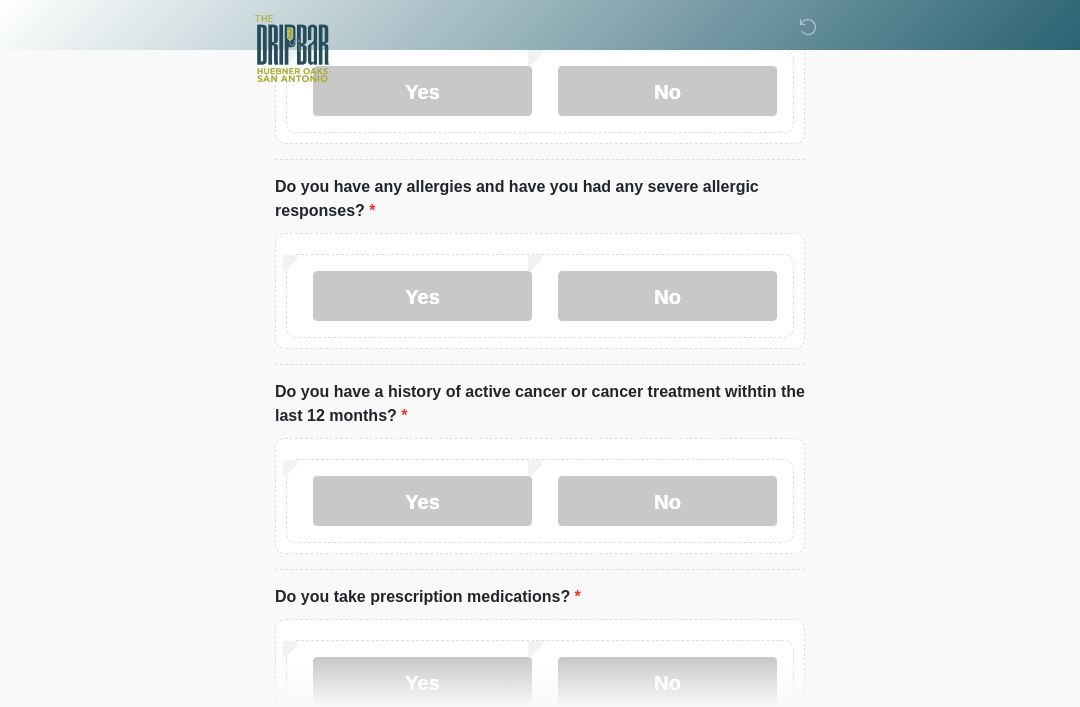 click on "No" at bounding box center (667, 501) 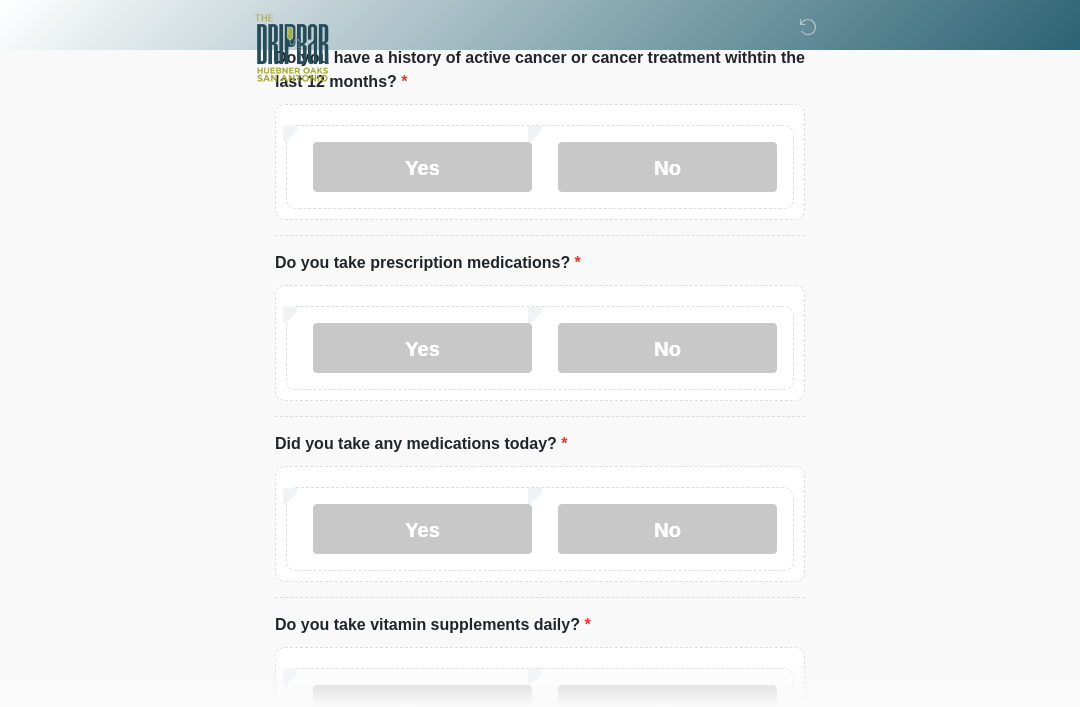 click on "Yes" at bounding box center [422, 349] 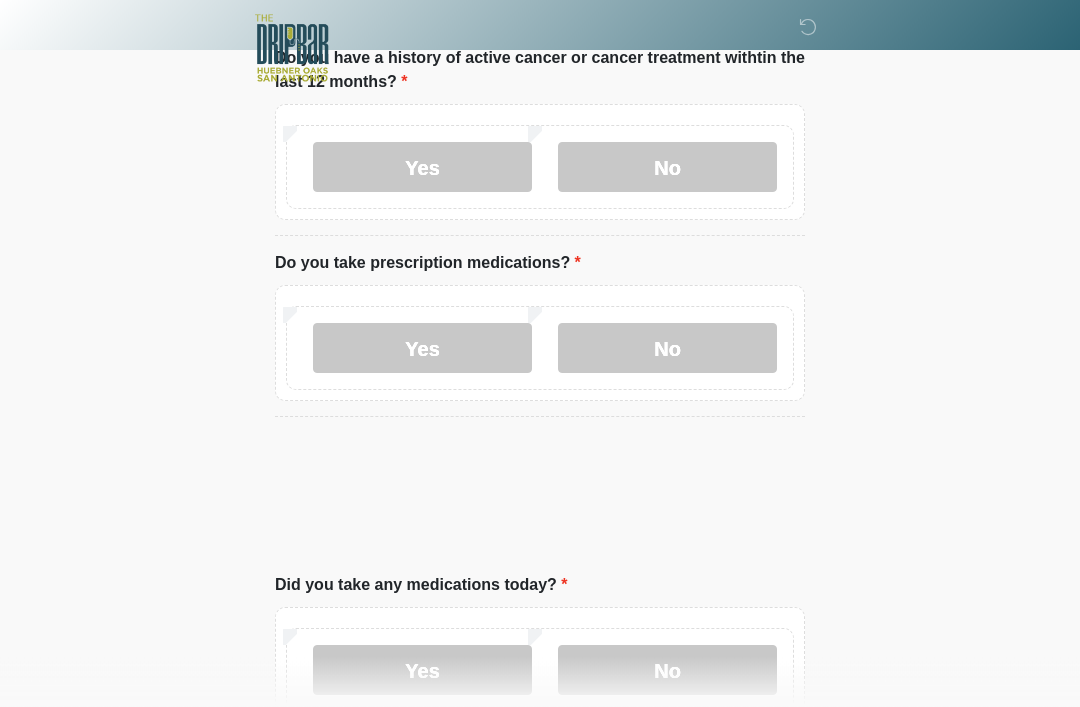 scroll, scrollTop: 621, scrollLeft: 0, axis: vertical 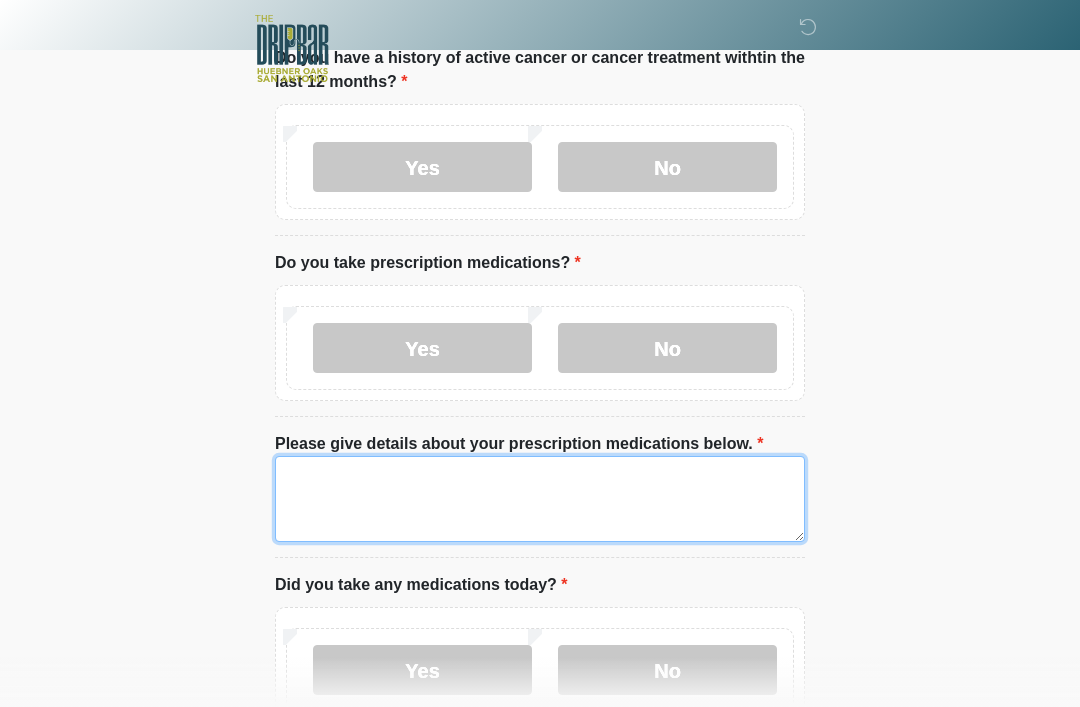 click on "Please give details about your prescription medications below." at bounding box center (540, 499) 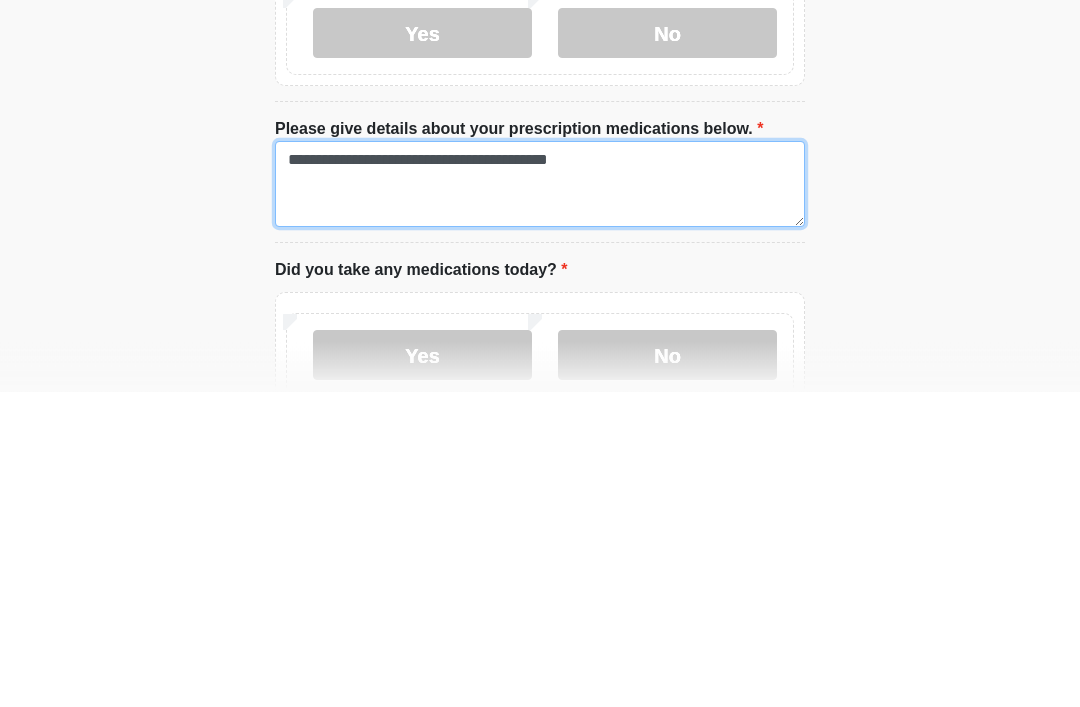 type on "**********" 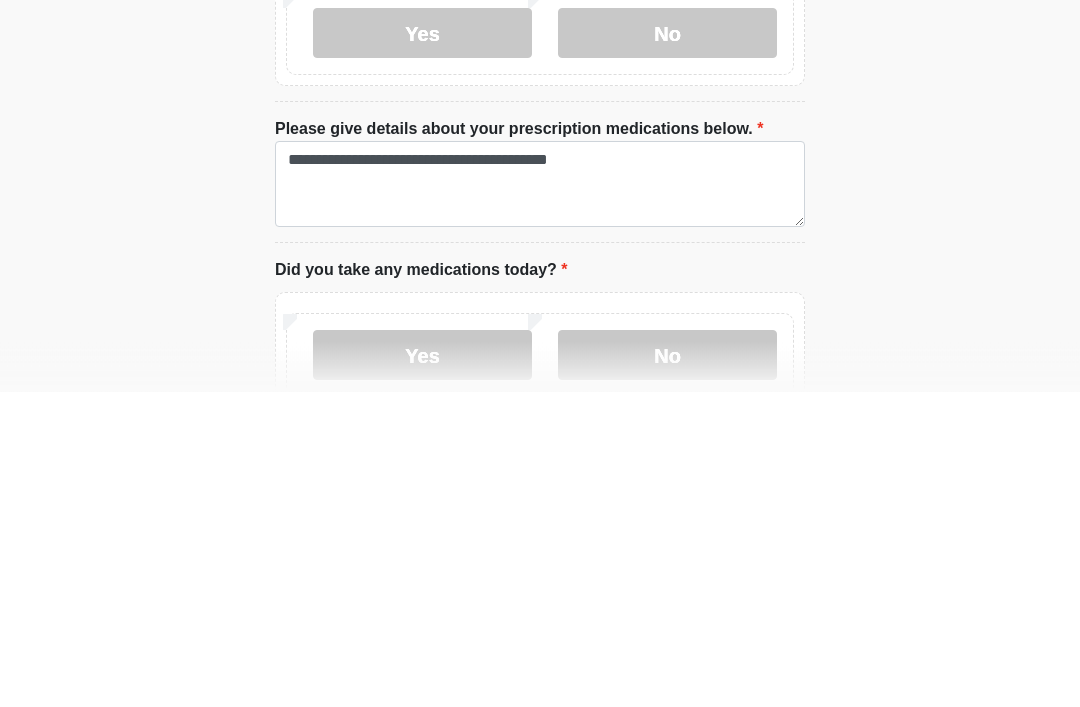 click on "‎ ‎ ‎ ‎
Medical History Questions
Please answer all questions with honesty and accuracy.
Please connect to Wi-Fi now   Provide us with your contact info  Answer some questions about your medical history  Complete a video call with one of our providers
This is the beginning of your  virtual Good Faith Exam .  ﻿﻿﻿﻿﻿﻿﻿﻿ This step is necessary to provide official medical clearance and documentation for your upcoming treatment(s).   ﻿﻿﻿﻿﻿﻿To begin, ﻿﻿﻿﻿﻿﻿ press the continue button below and answer all questions with honesty.
Continue
Please be sure your device is connected to a Wi-Fi Network for quicker service.  .
Continue" at bounding box center (540, -267) 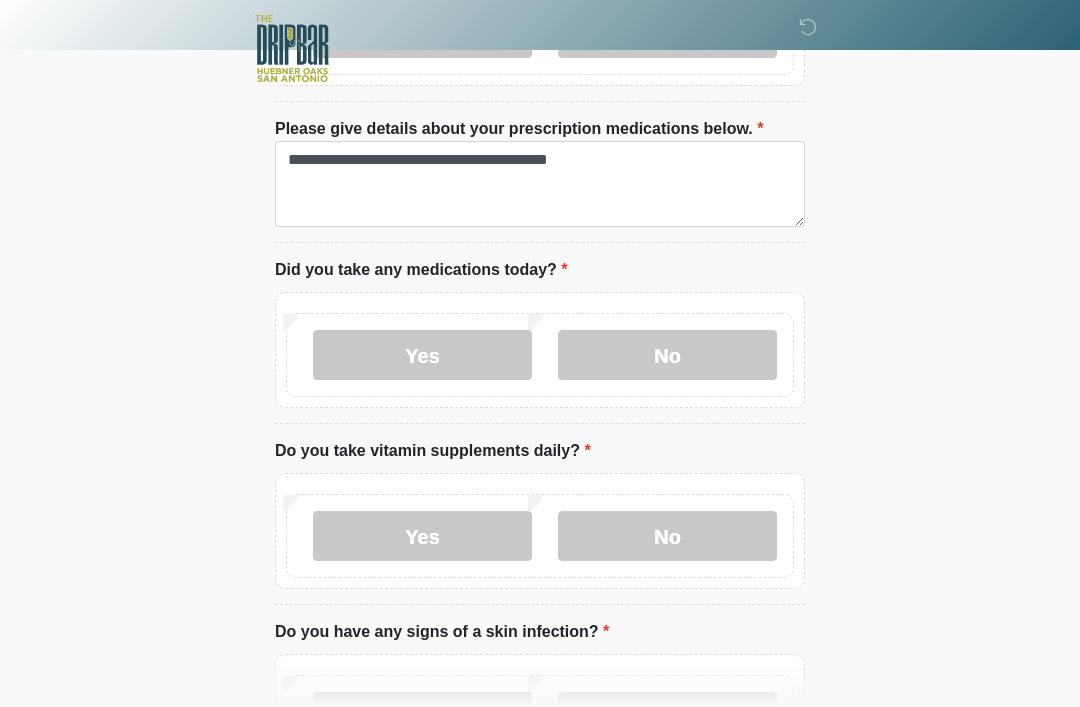 click on "Yes" at bounding box center [422, 355] 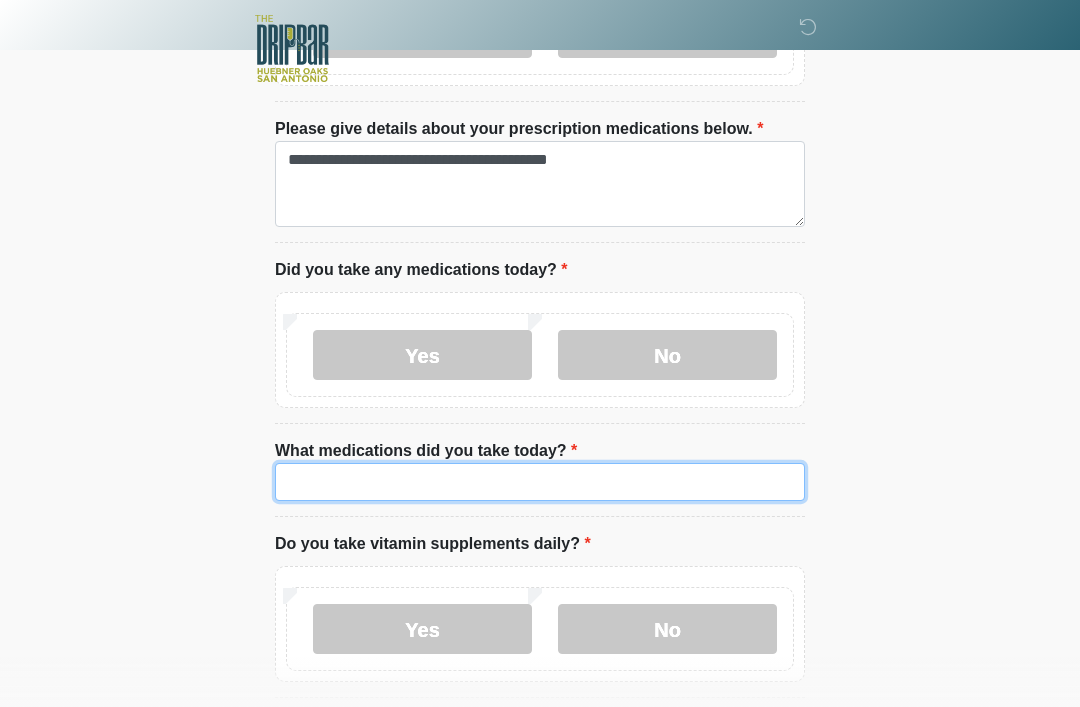 click on "What medications did you take today?" at bounding box center [540, 482] 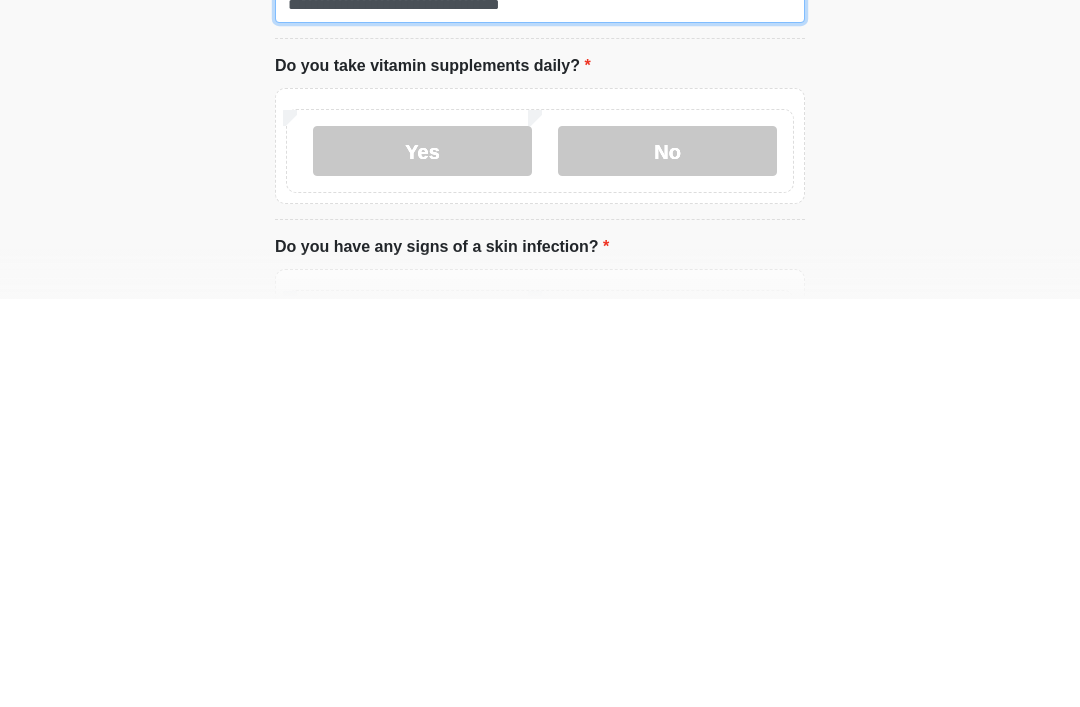 scroll, scrollTop: 1007, scrollLeft: 0, axis: vertical 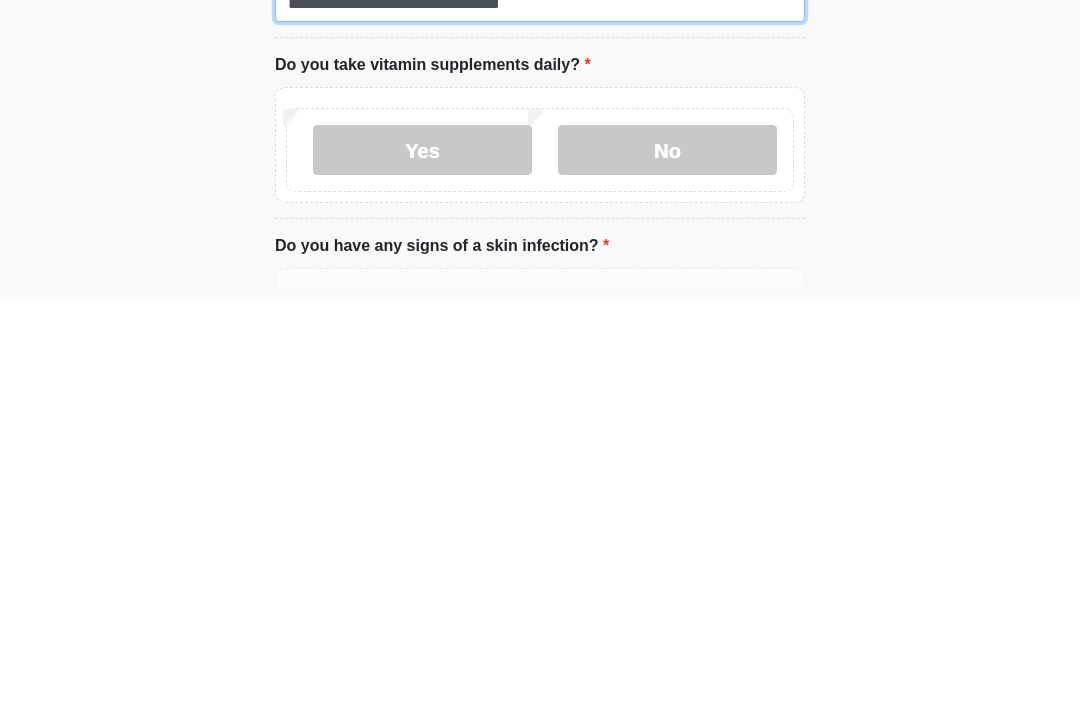 type on "**********" 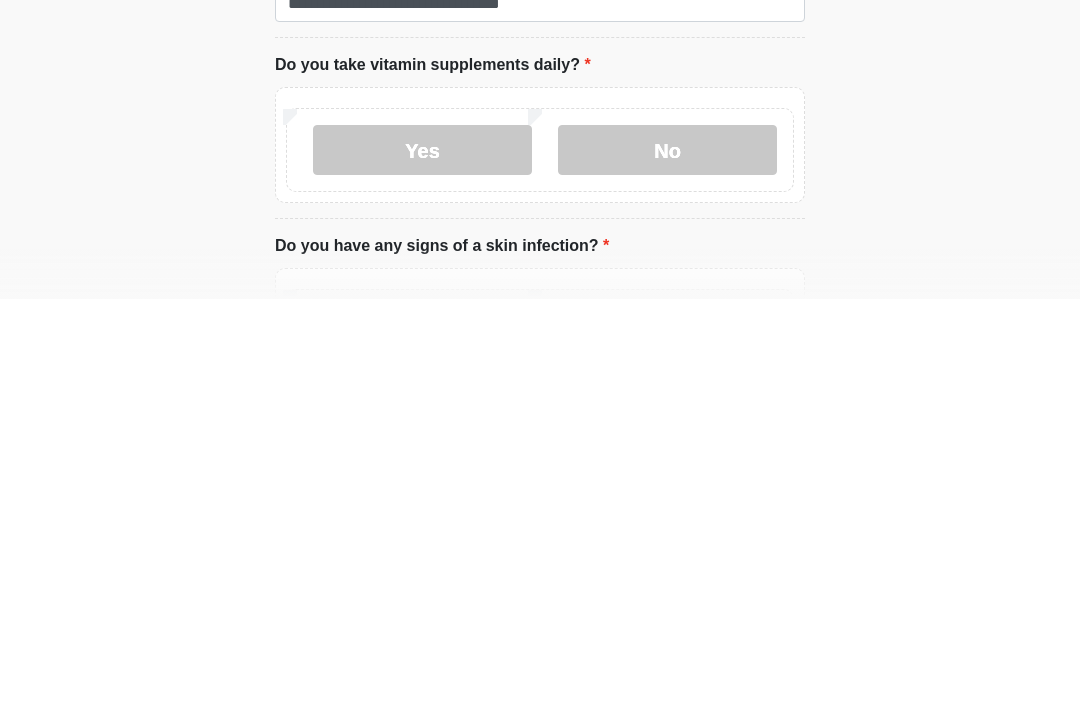 click on "Yes" at bounding box center [422, 558] 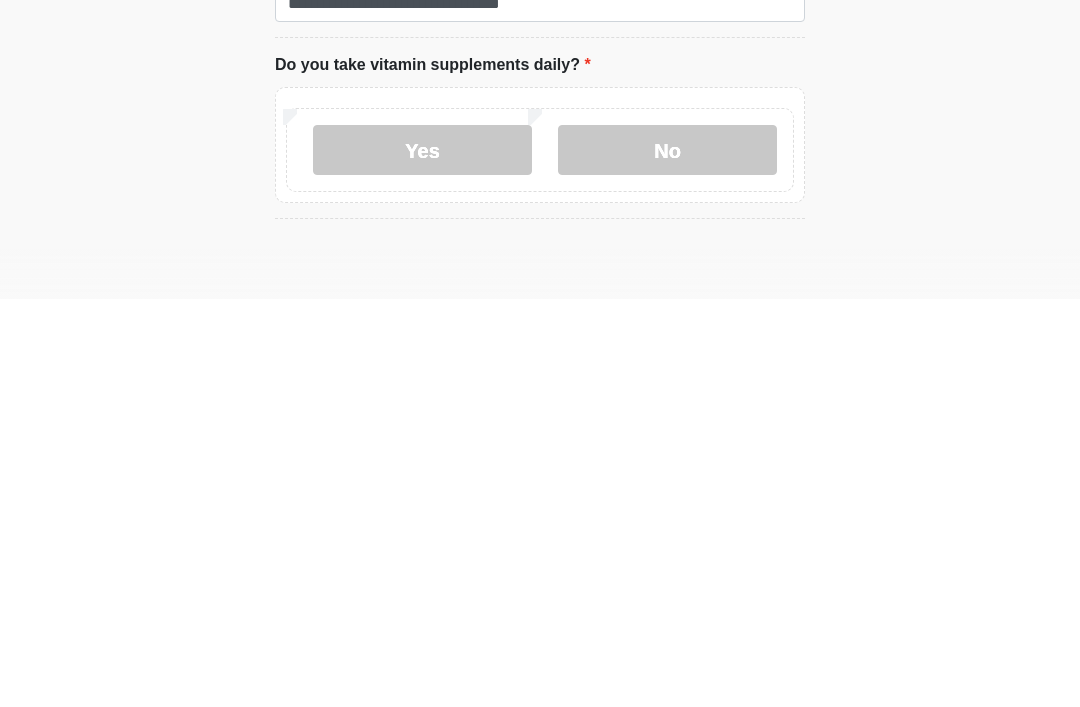 scroll, scrollTop: 1415, scrollLeft: 0, axis: vertical 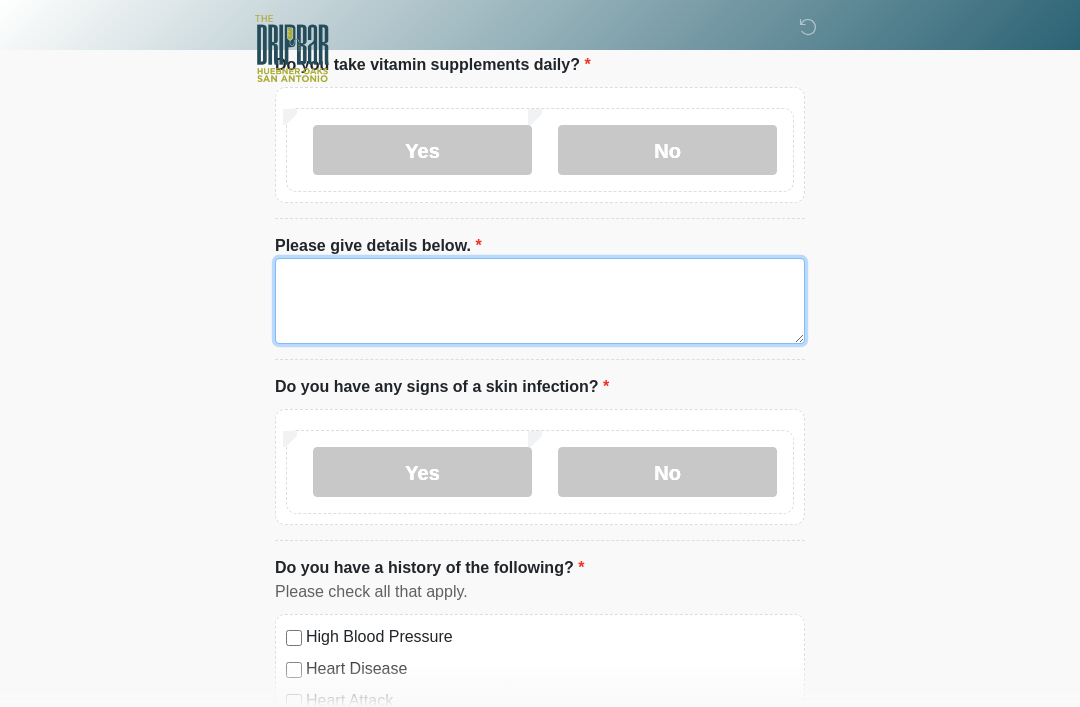 click on "Please give details below." at bounding box center [540, 301] 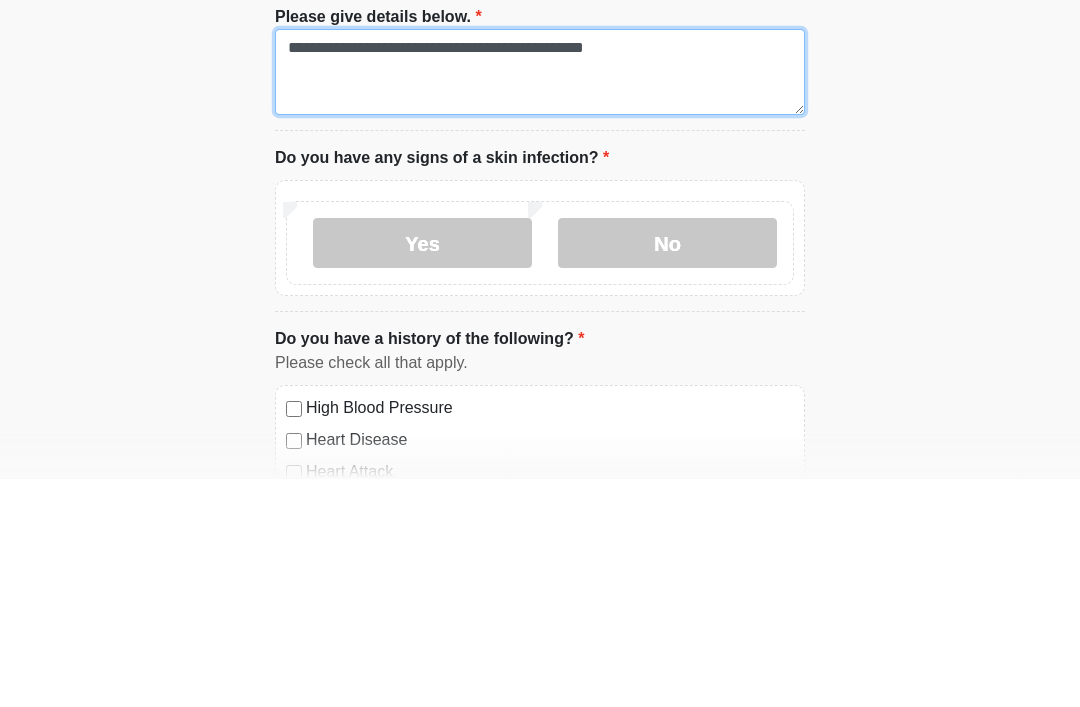 type on "**********" 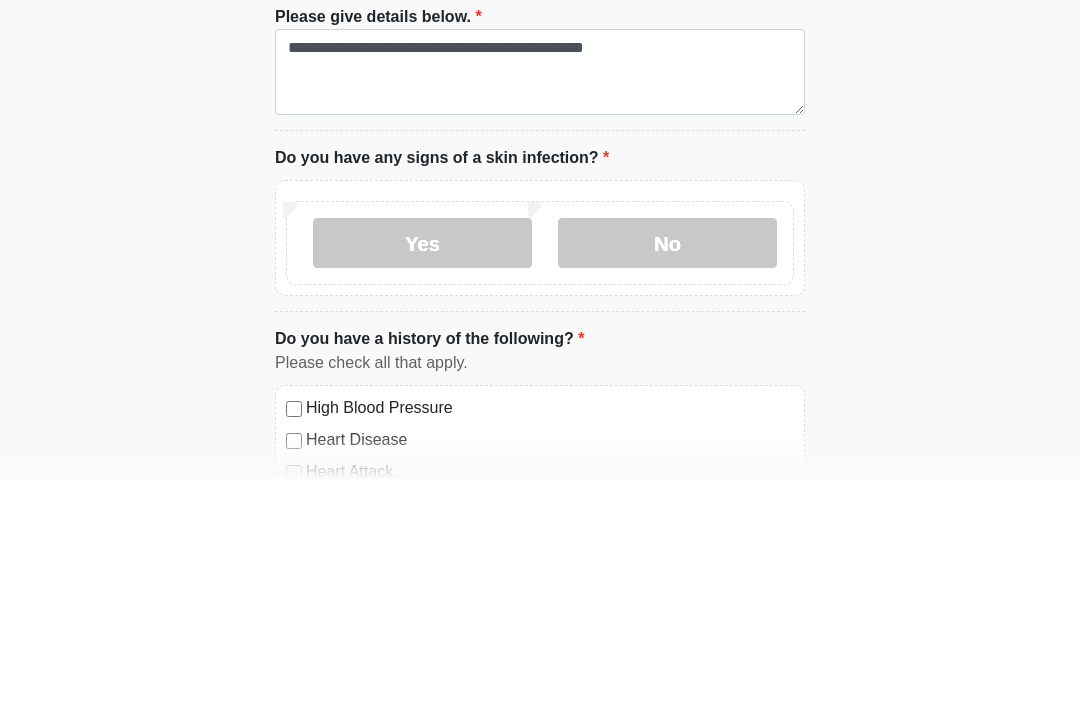click on "No" at bounding box center (667, 472) 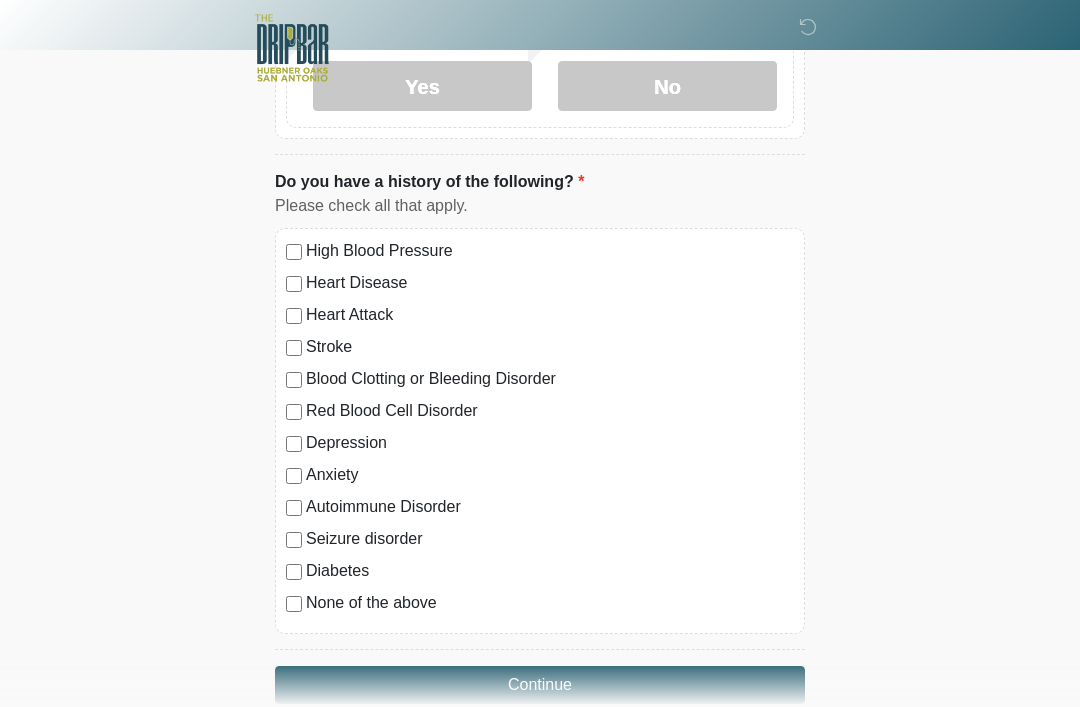 scroll, scrollTop: 1836, scrollLeft: 0, axis: vertical 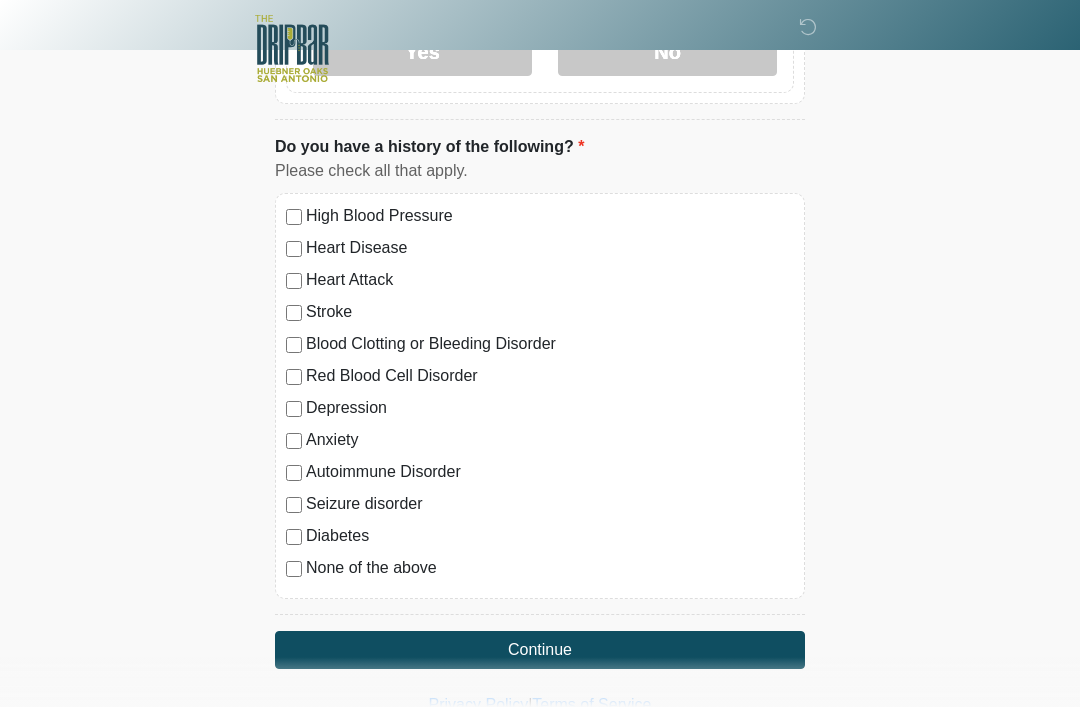 click on "Continue" at bounding box center [540, 650] 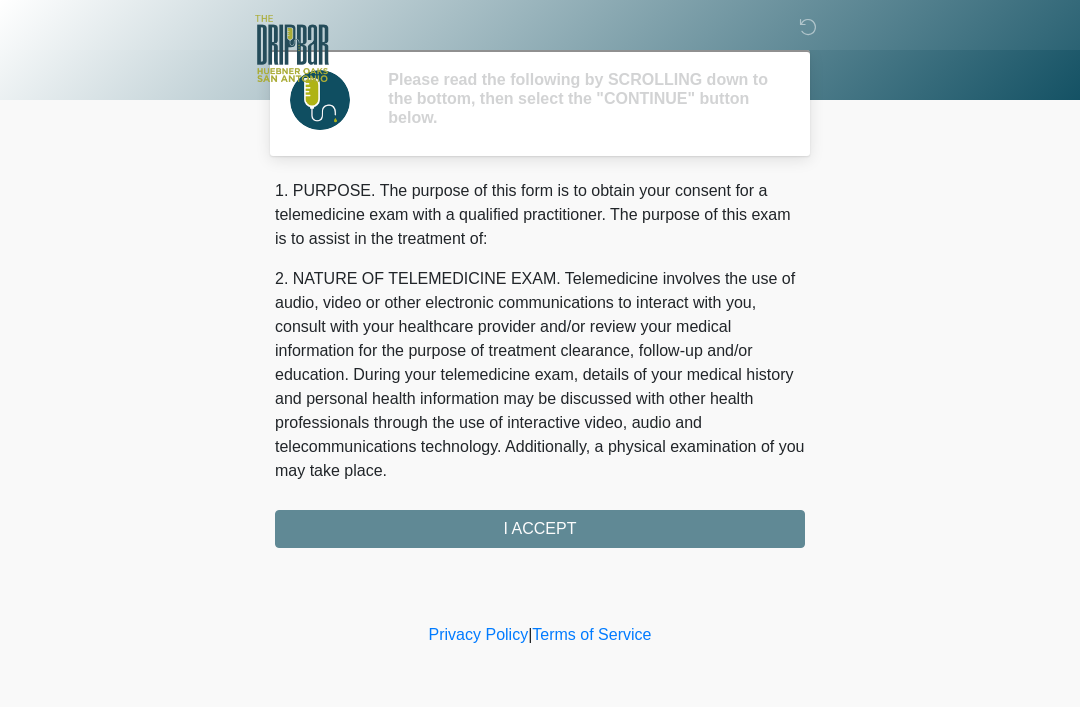 scroll, scrollTop: 0, scrollLeft: 0, axis: both 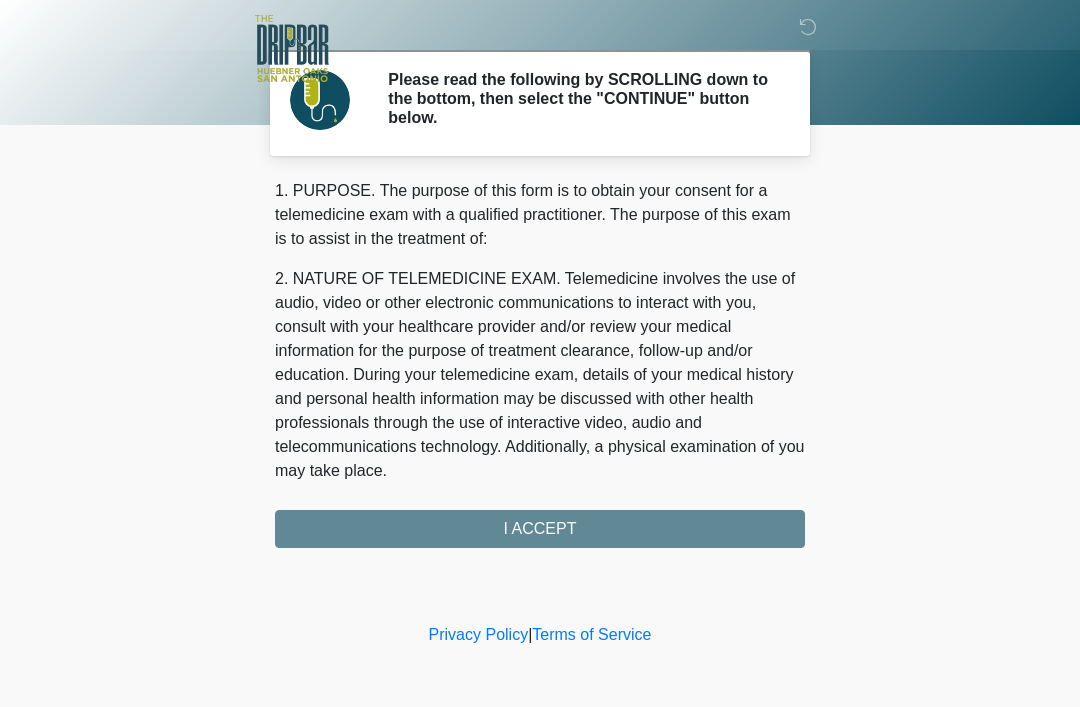 click on "1. PURPOSE. The purpose of this form is to obtain your consent for a telemedicine exam with a qualified practitioner. The purpose of this exam is to assist in the treatment of:  2. NATURE OF TELEMEDICINE EXAM. Telemedicine involves the use of audio, video or other electronic communications to interact with you, consult with your healthcare provider and/or review your medical information for the purpose of treatment clearance, follow-up and/or education. During your telemedicine exam, details of your medical history and personal health information may be discussed with other health professionals through the use of interactive video, audio and telecommunications technology. Additionally, a physical examination of you may take place. 4. HEALTHCARE INSTITUTION. The DRIPBaR - The Strand at Huebner Oaks has medical and non-medical technical personnel who may participate in the telemedicine exam to aid in the audio/video link with the qualified practitioner.
I ACCEPT" at bounding box center (540, 363) 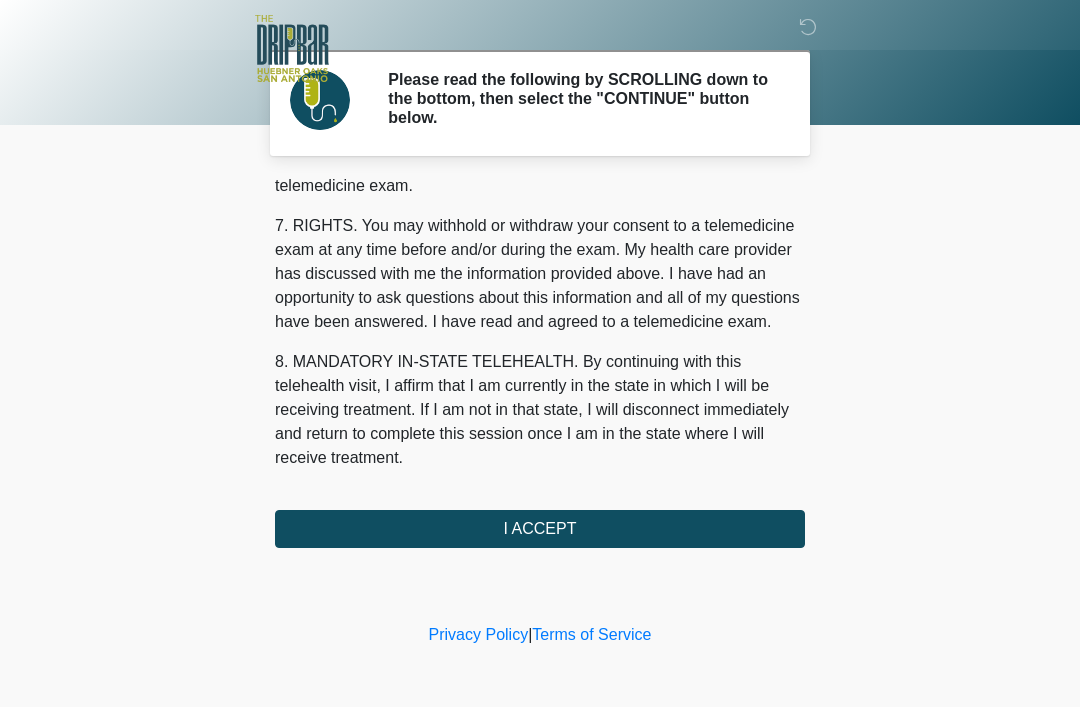 scroll, scrollTop: 877, scrollLeft: 0, axis: vertical 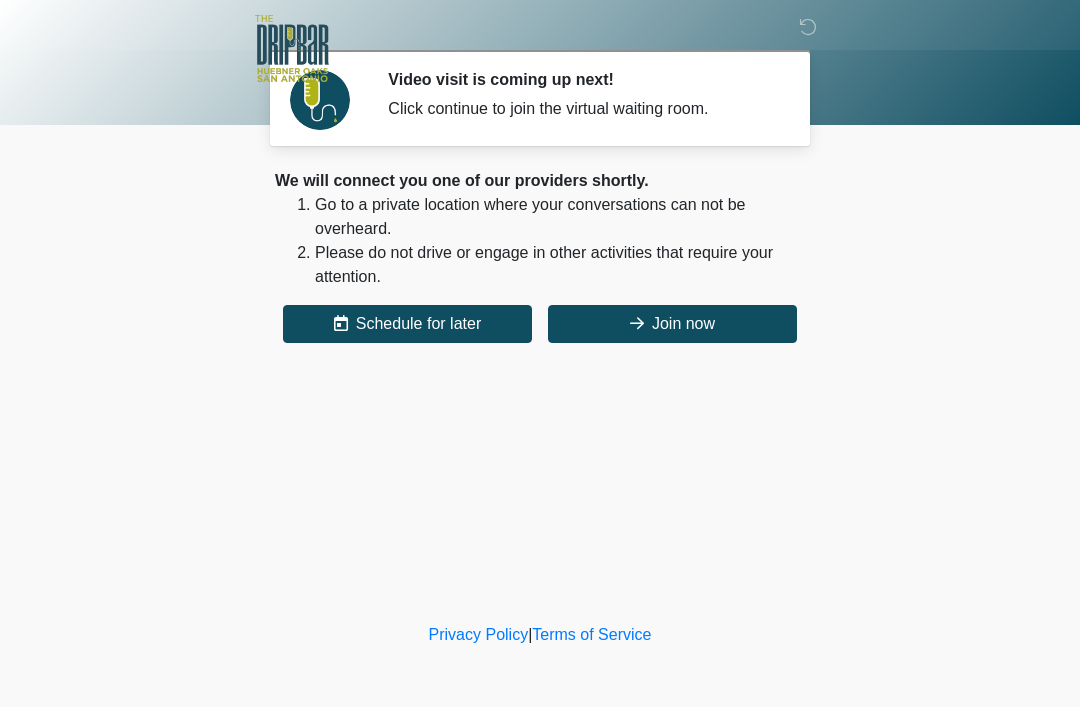 click on "Join now" at bounding box center [672, 324] 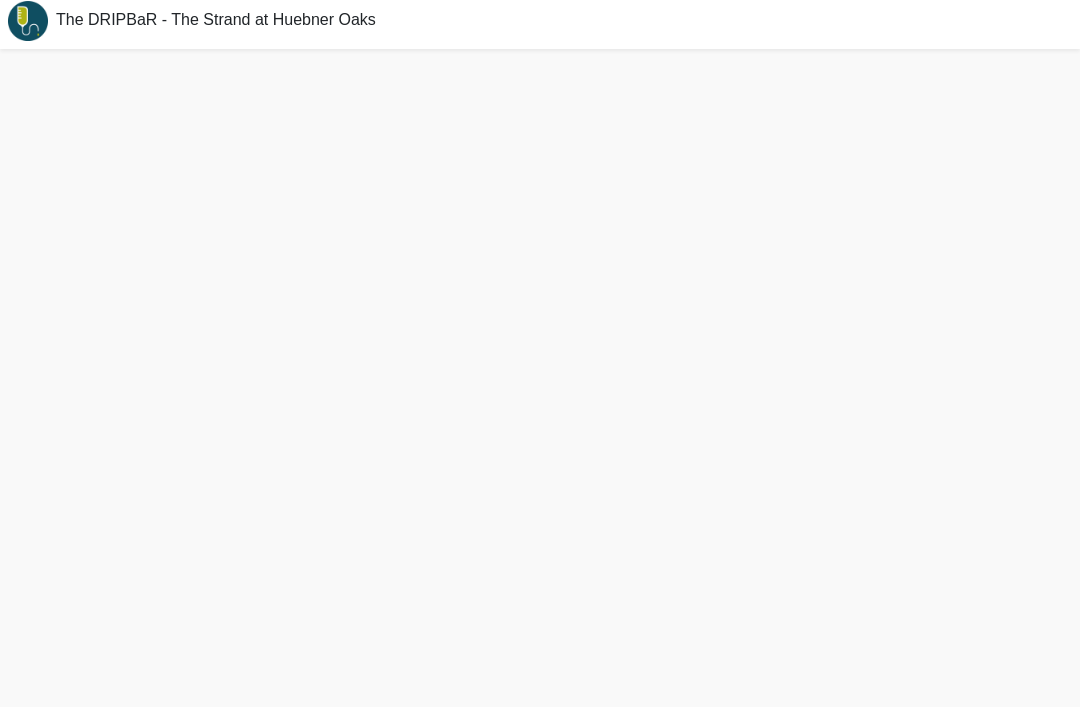 scroll, scrollTop: 6, scrollLeft: 0, axis: vertical 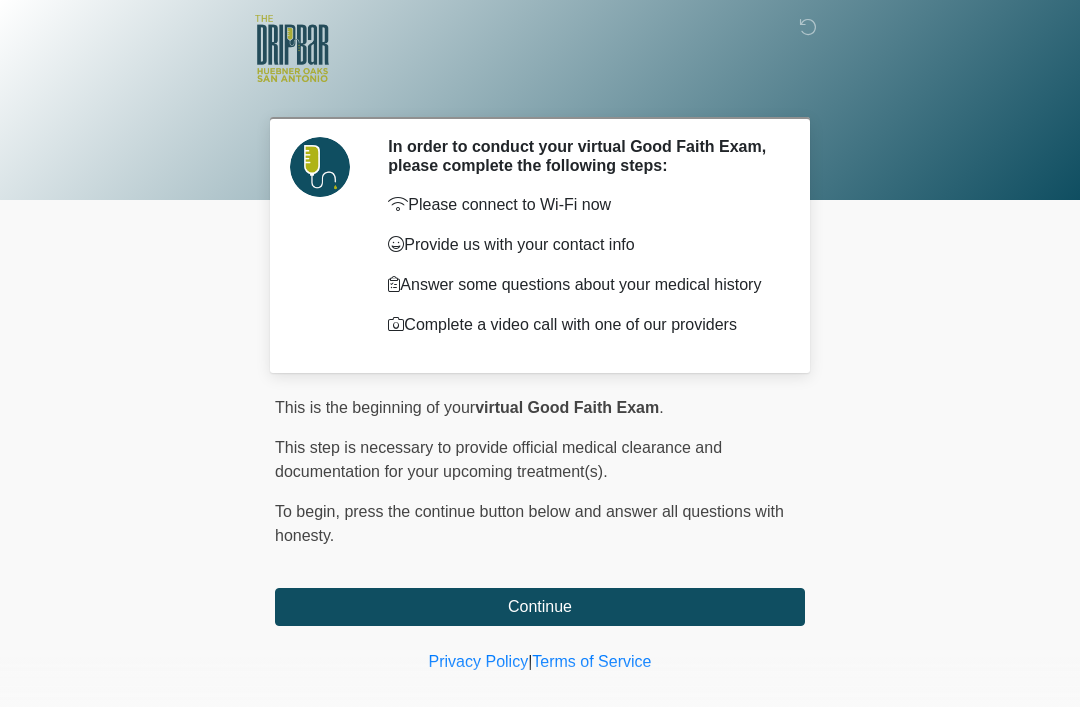 click on "Continue" at bounding box center (540, 607) 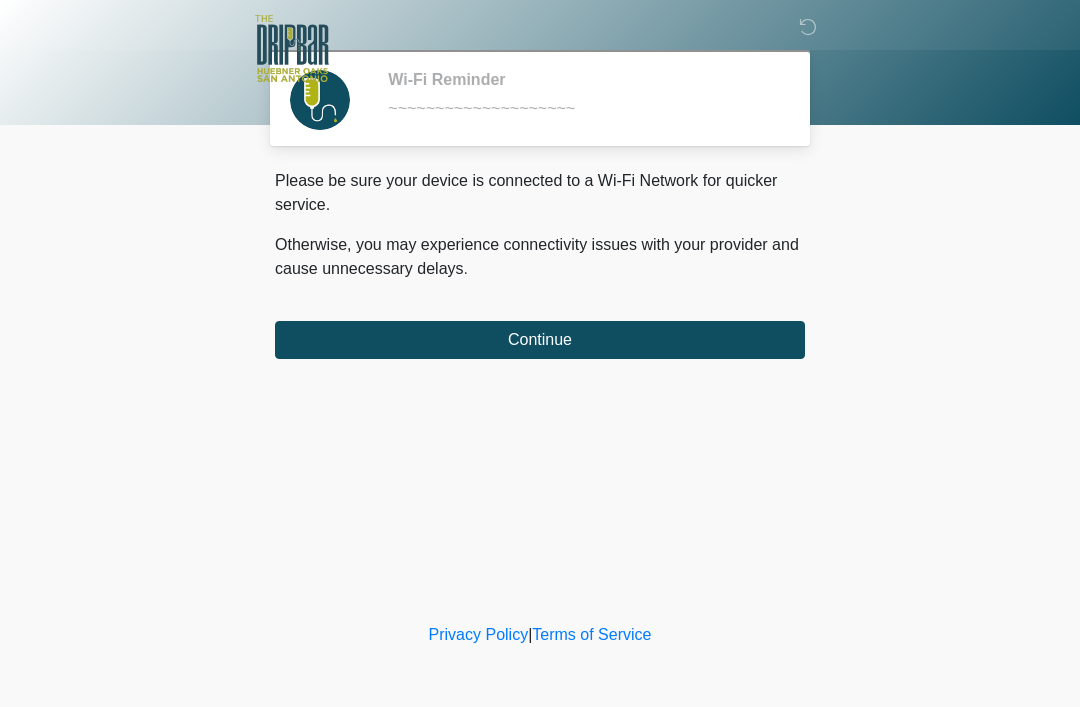 click on "Continue" at bounding box center [540, 340] 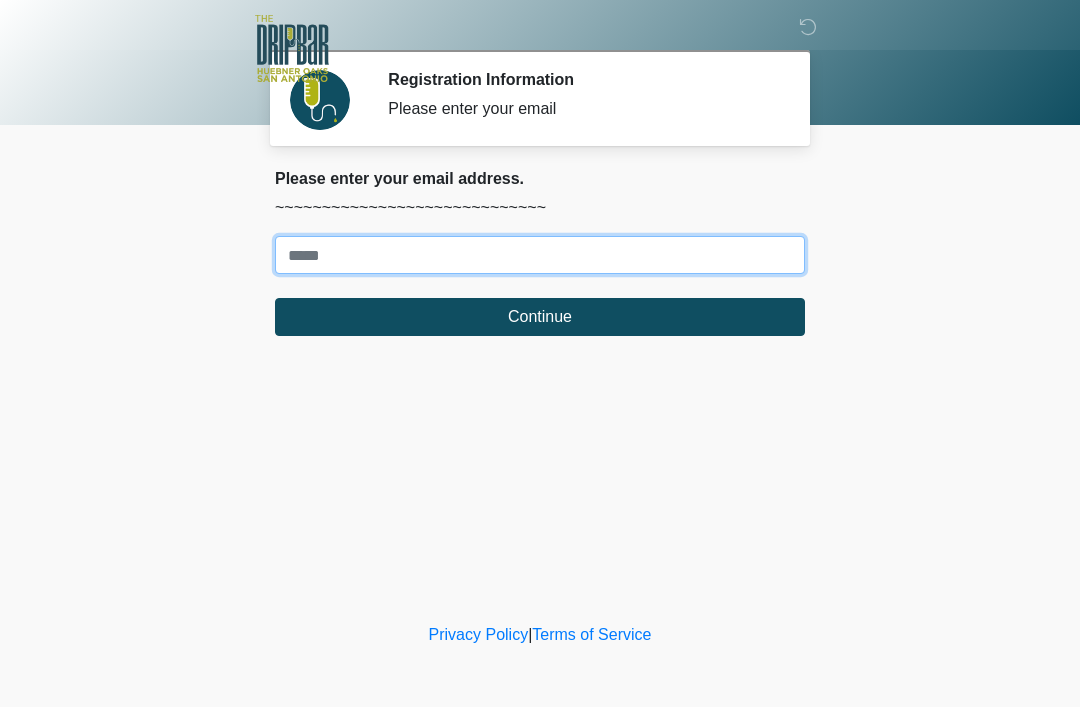 click on "Where should we email your treatment plan?" at bounding box center (540, 255) 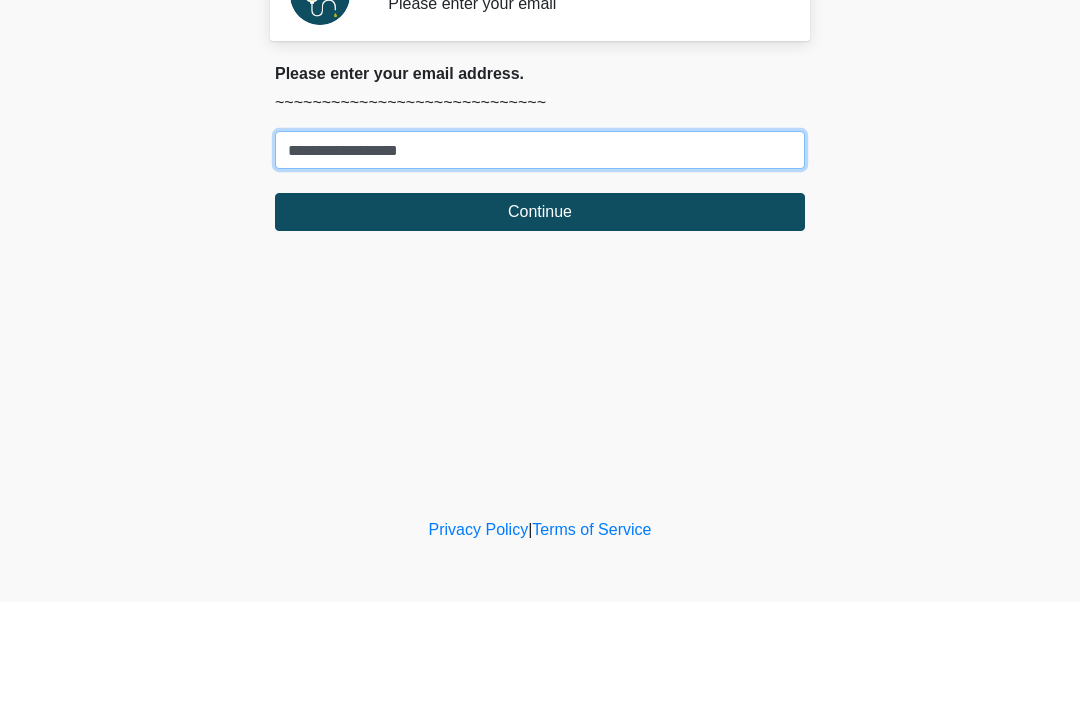 type on "**********" 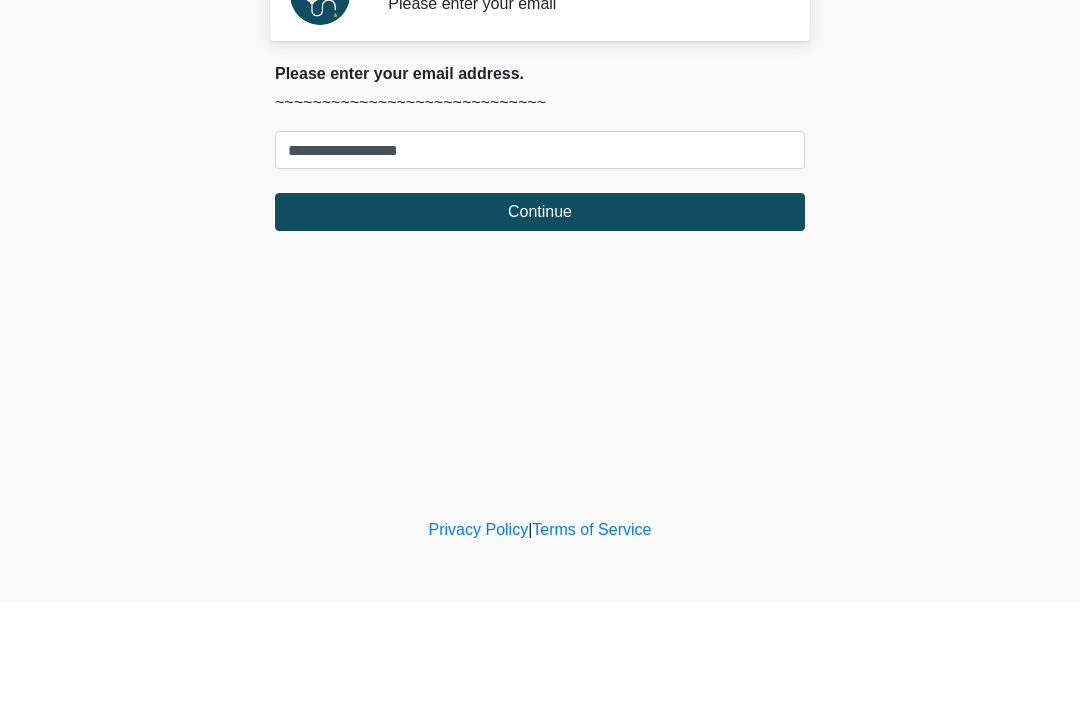 click on "Continue" at bounding box center (540, 317) 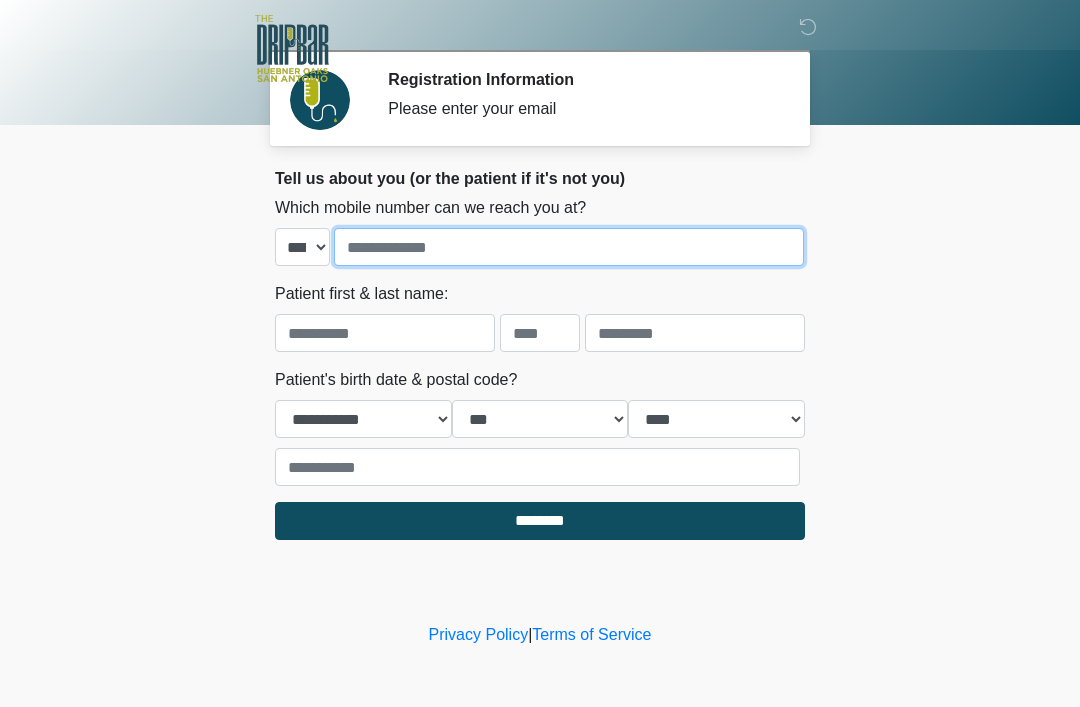 click at bounding box center (569, 247) 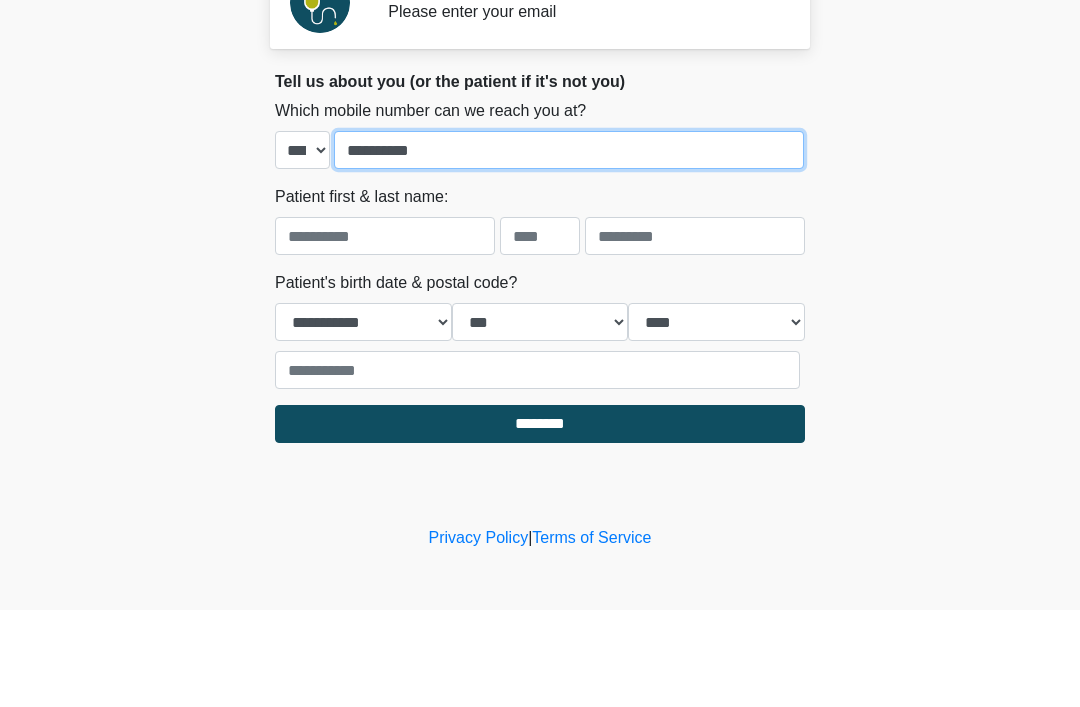 type on "**********" 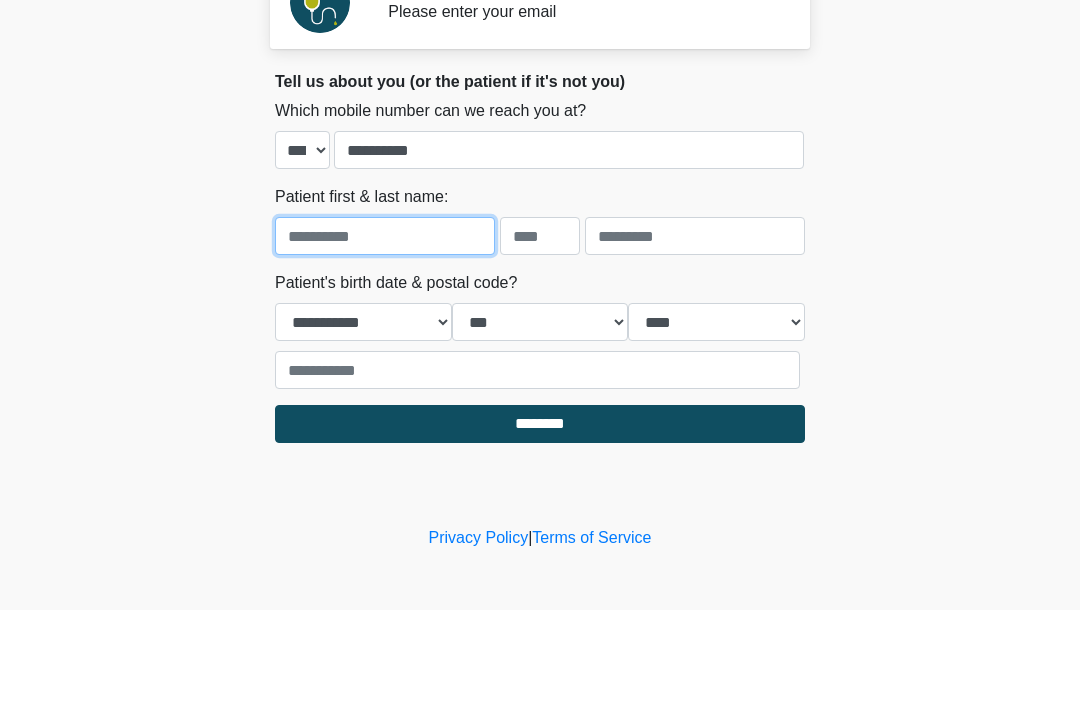 click at bounding box center (385, 333) 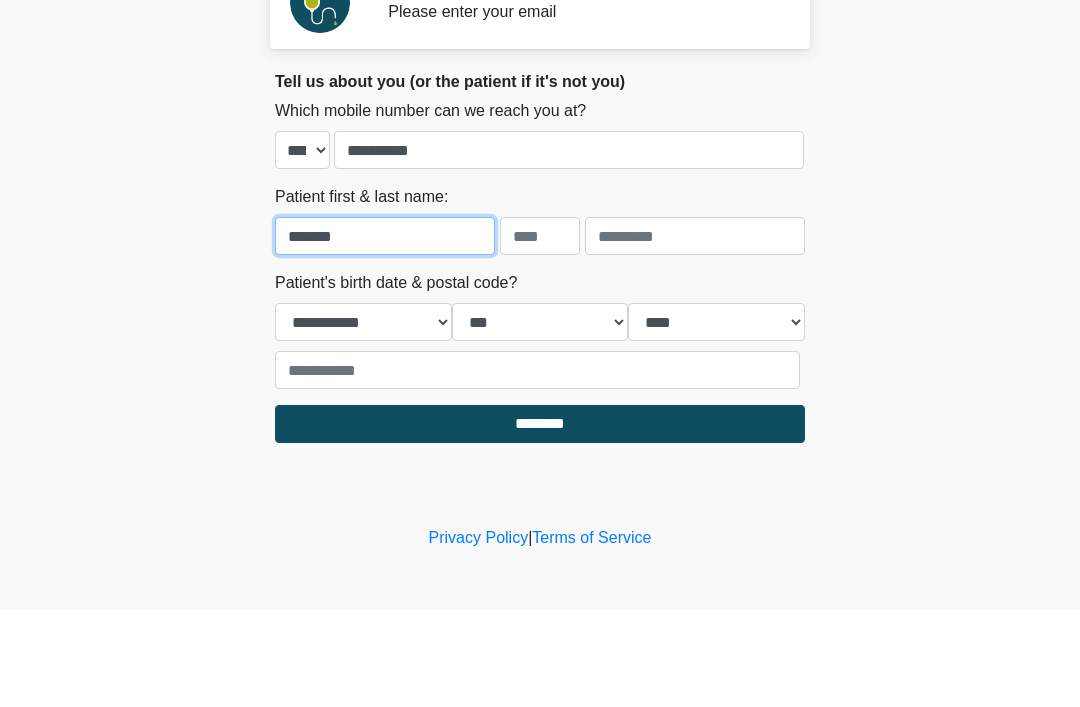 type on "*******" 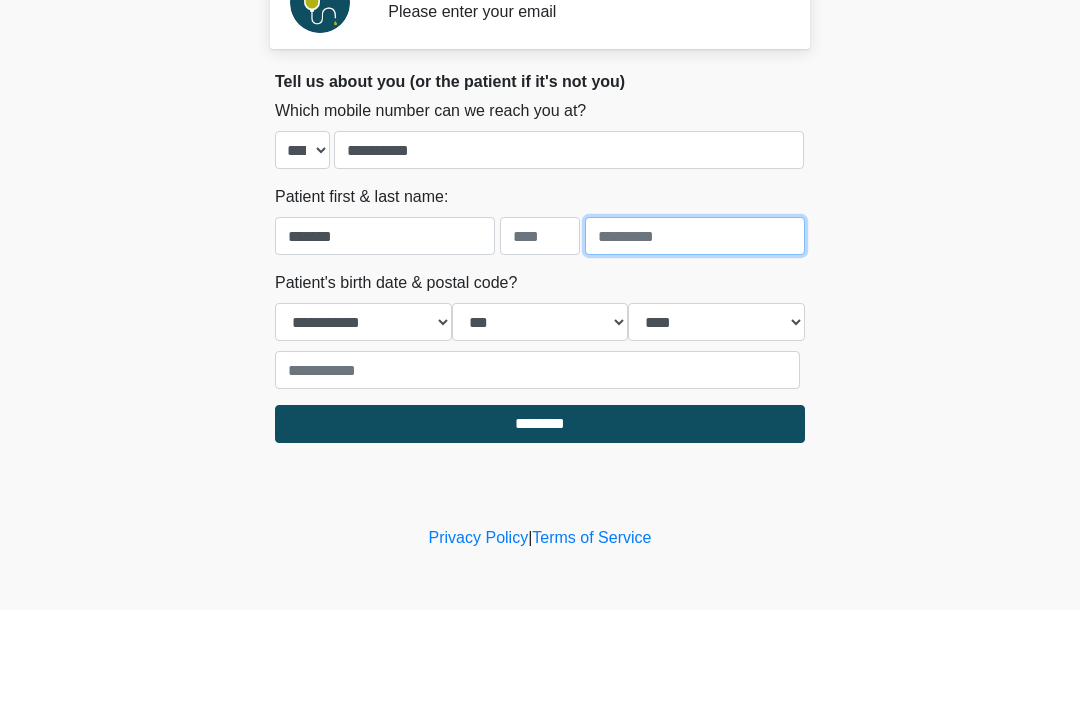 click at bounding box center [695, 333] 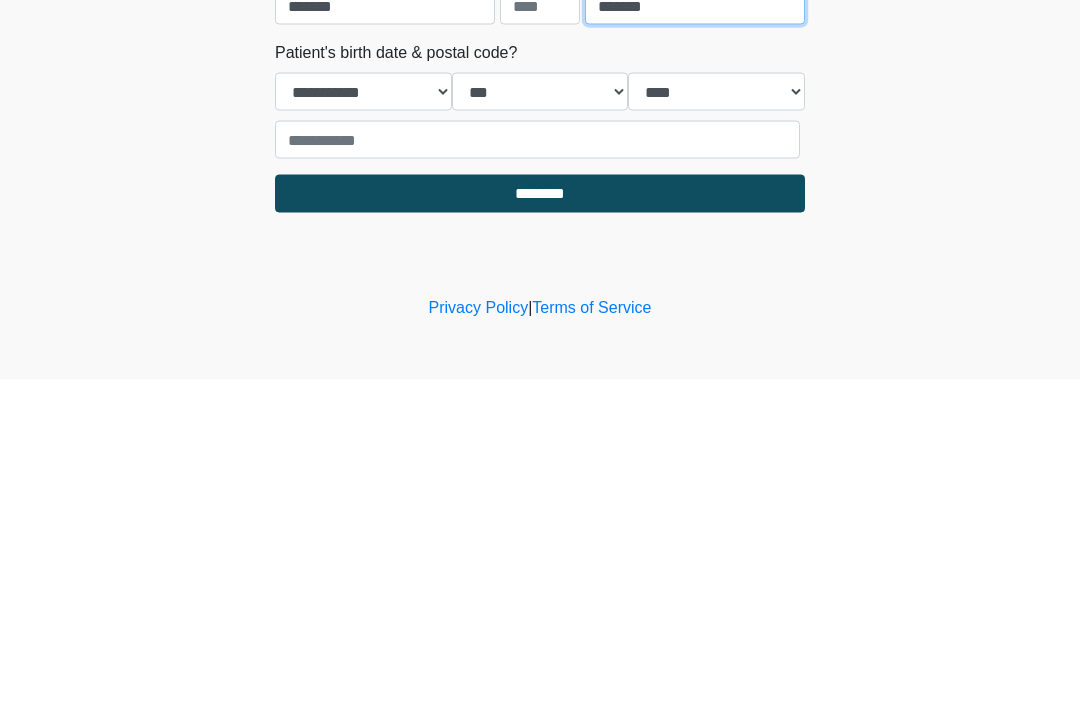 type on "******" 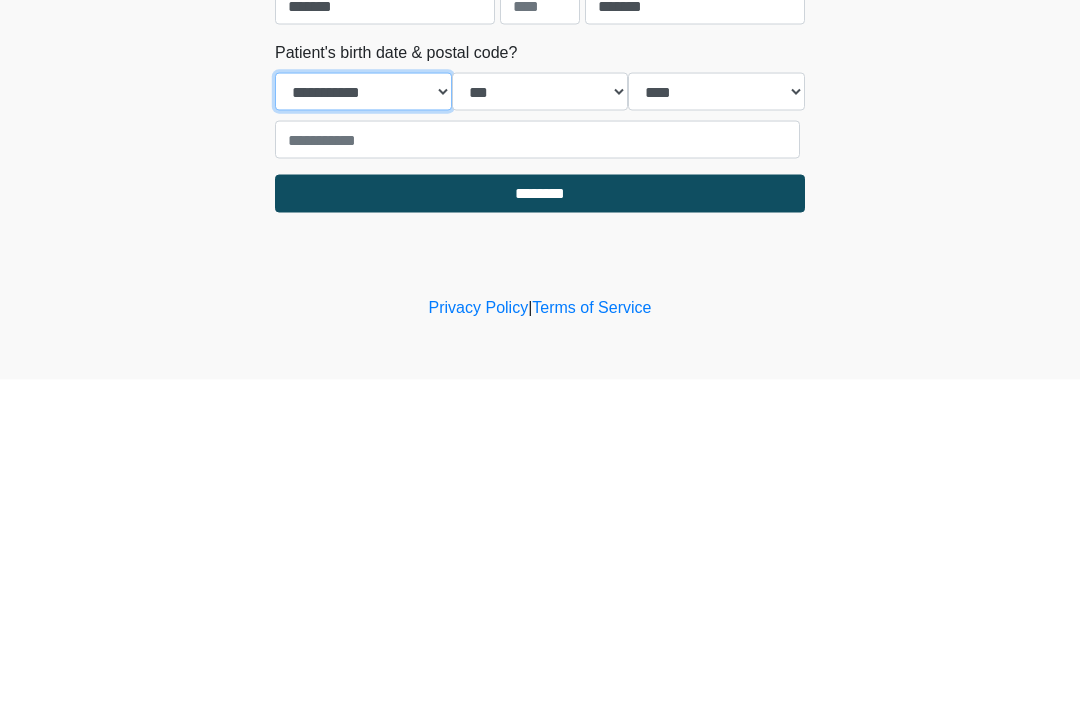 click on "**********" at bounding box center [363, 419] 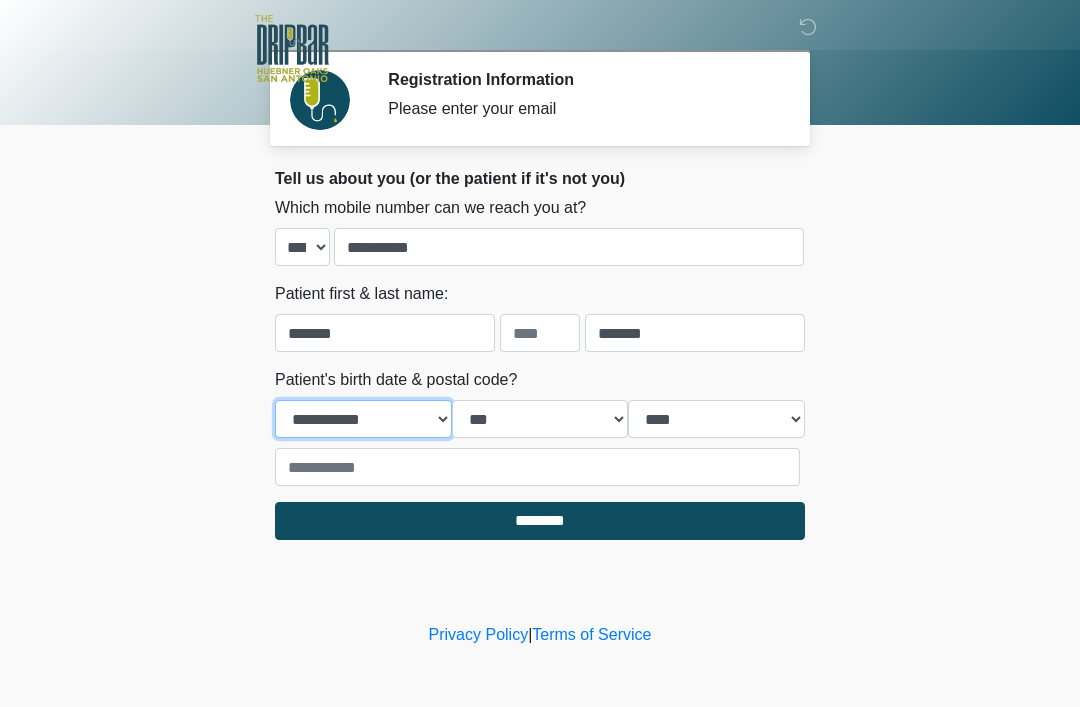 select on "*" 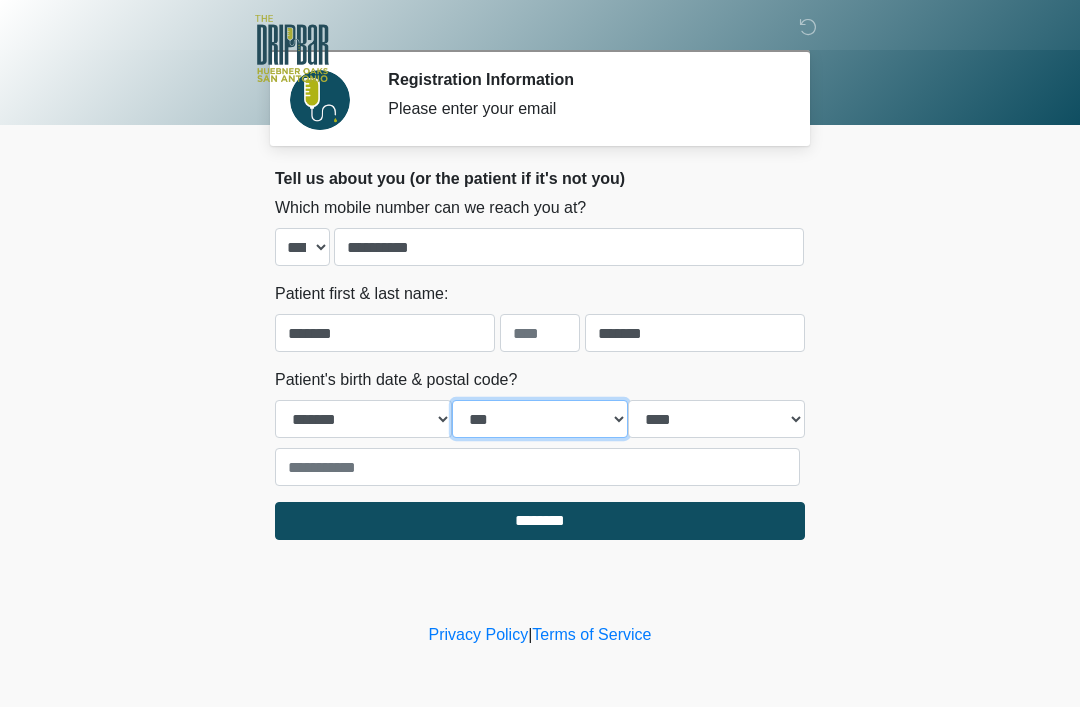 click on "***
*
*
*
*
*
*
*
*
*
**
**
**
**
**
**
**
**
**
**
**
**
**
**
**
**
**
**
**
**
**
**" at bounding box center [540, 419] 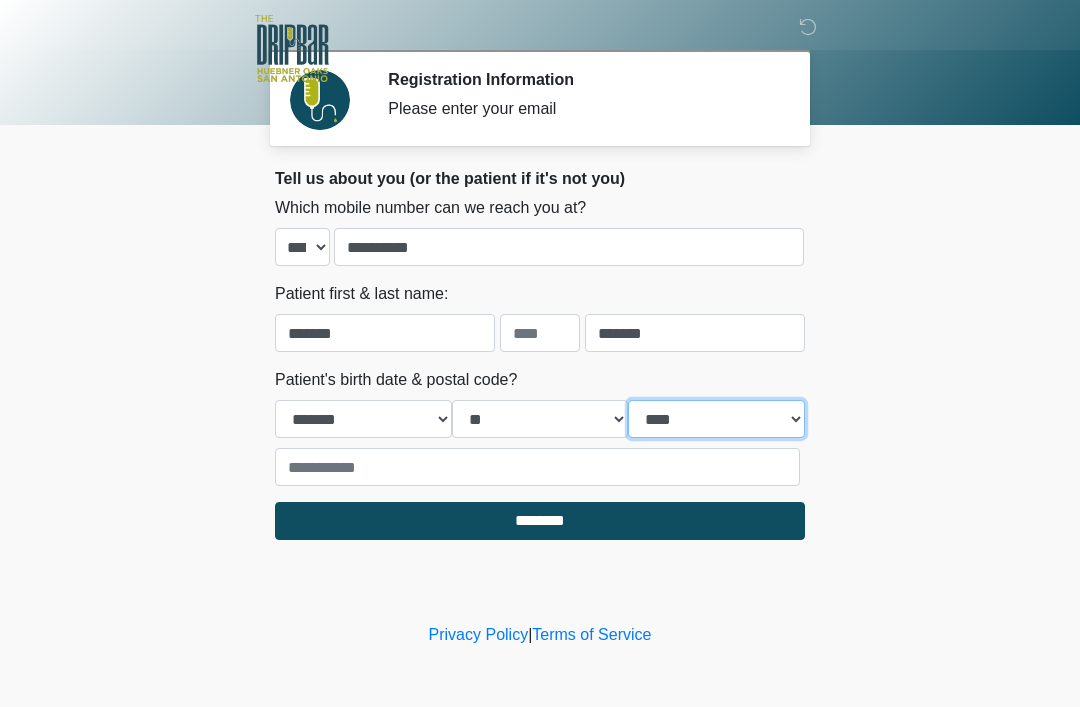 click on "****
****
****
****
****
****
****
****
****
****
****
****
****
****
****
****
****
****
****
****
****
****
****
****
****
****
****
****
****
****
****
****
****
****
****
****
****
****
****
****
****
****
****
****
****
****
****
****
****
****
****
****
****
****
****
****
****
****
****
****
****
****
****
****
****
****
****
****
****
****
****
****
****
****
****
****
****
****
****
****
****
****
****
****
****
****
****
****
****
****
****
****
****
****
****
****
****
****
****
****
****
****" at bounding box center [716, 419] 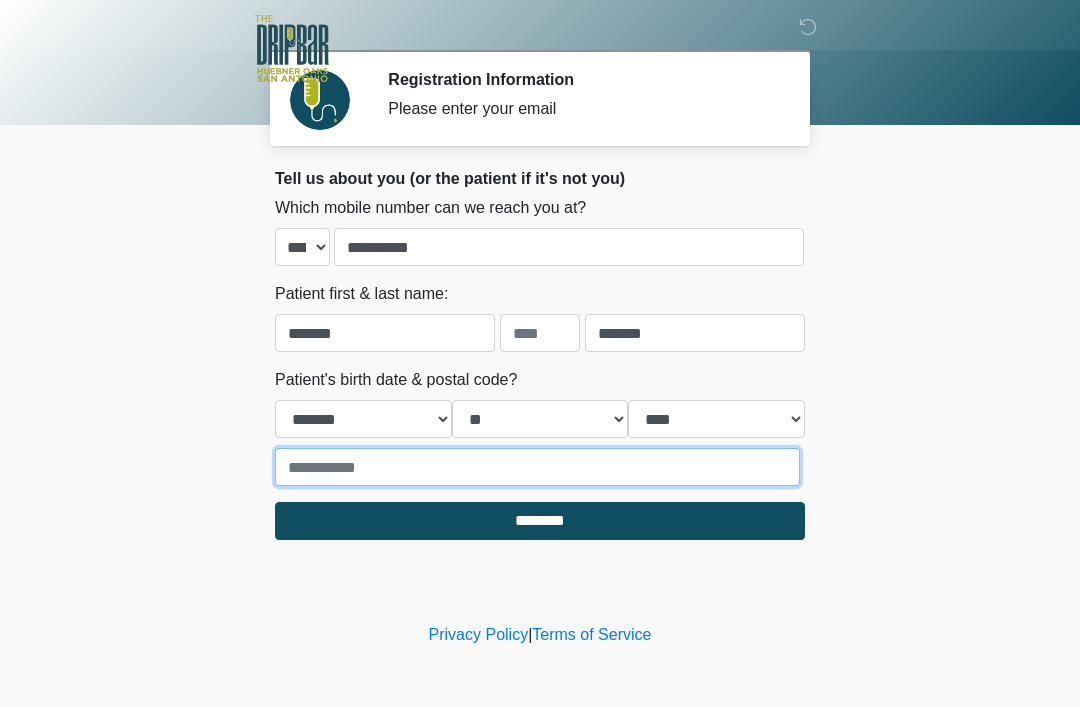 click at bounding box center [537, 467] 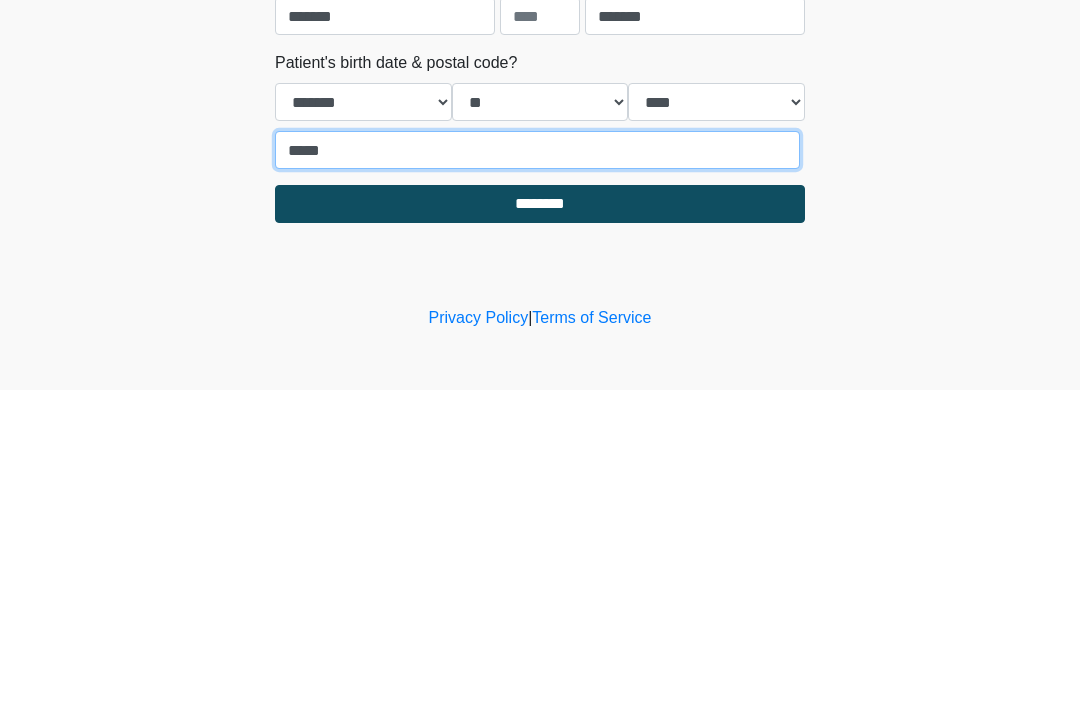 type on "*****" 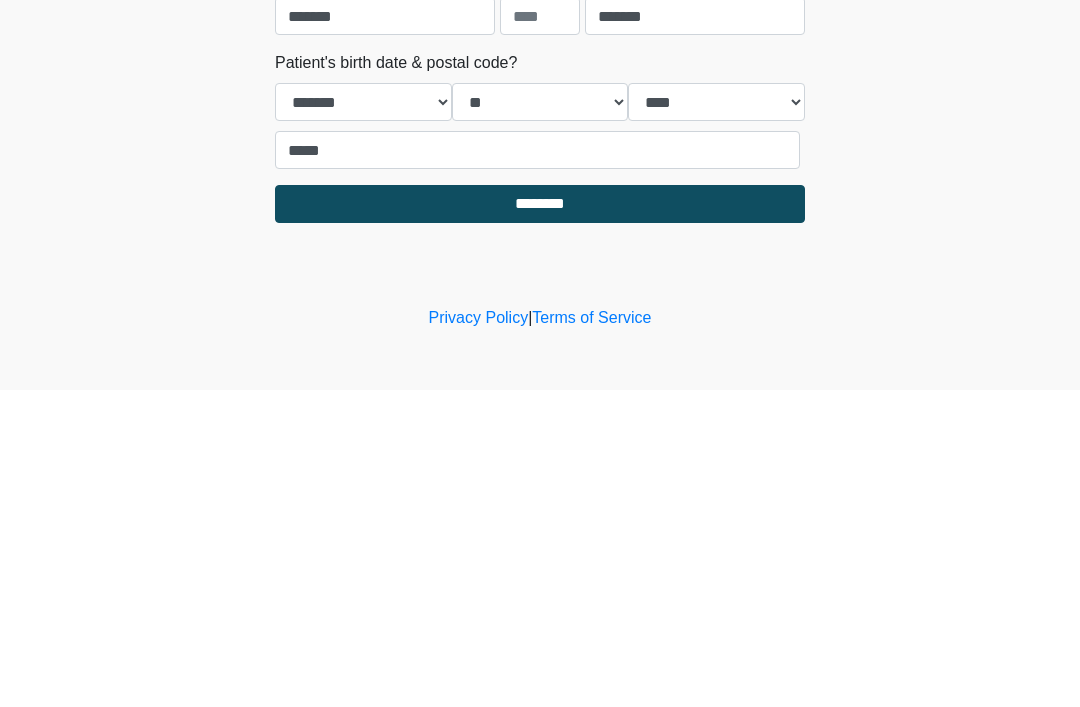 click on "********" at bounding box center [540, 521] 